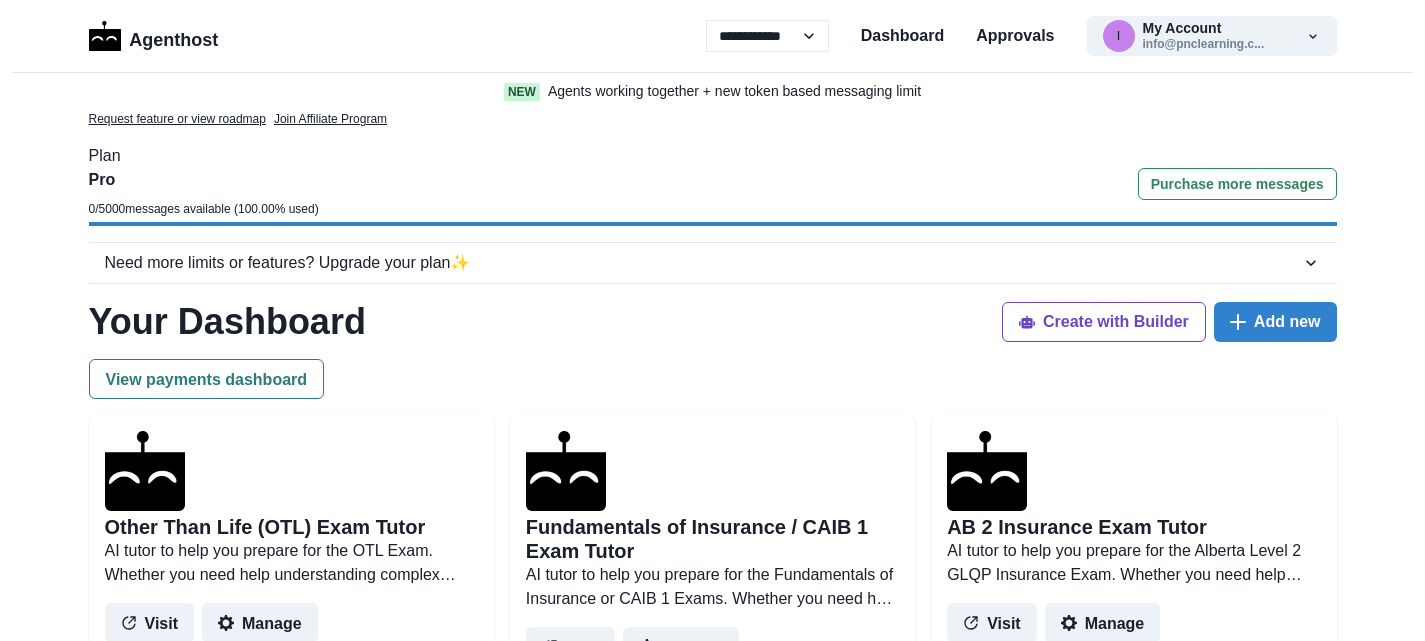 scroll, scrollTop: 0, scrollLeft: 0, axis: both 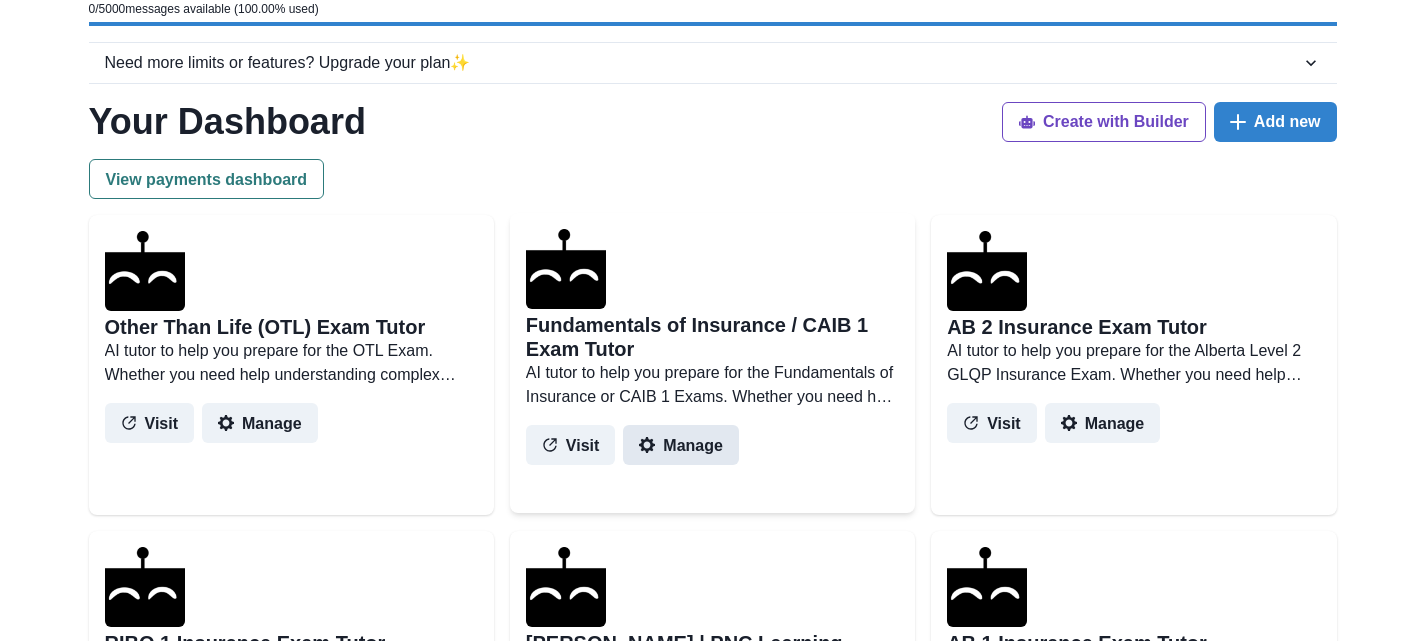 click on "Manage" at bounding box center (681, 445) 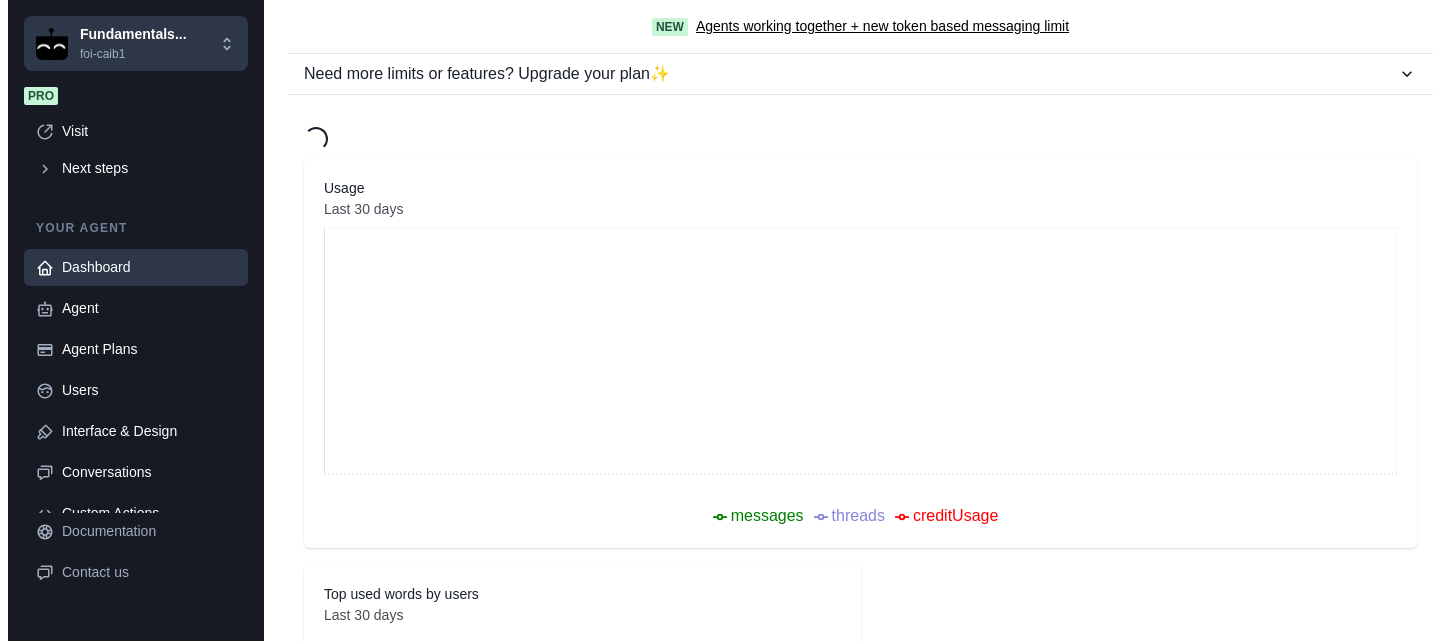 scroll, scrollTop: 0, scrollLeft: 0, axis: both 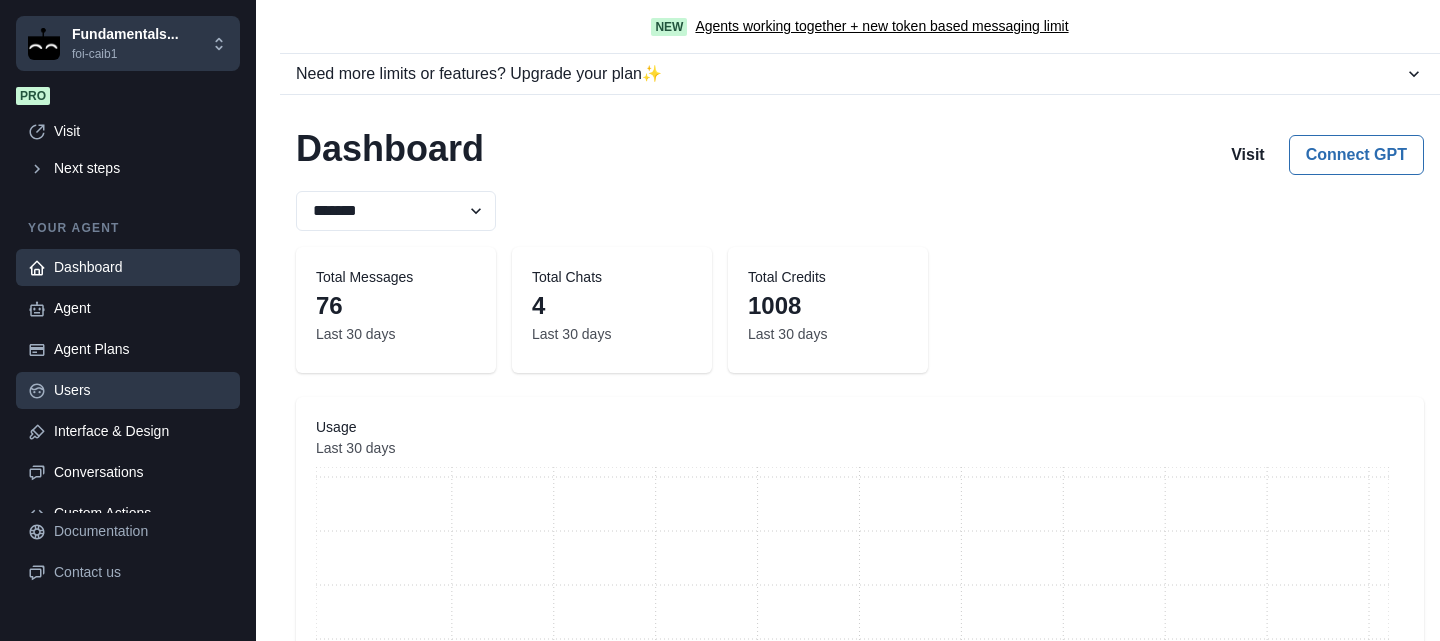 click on "Users" at bounding box center (141, 390) 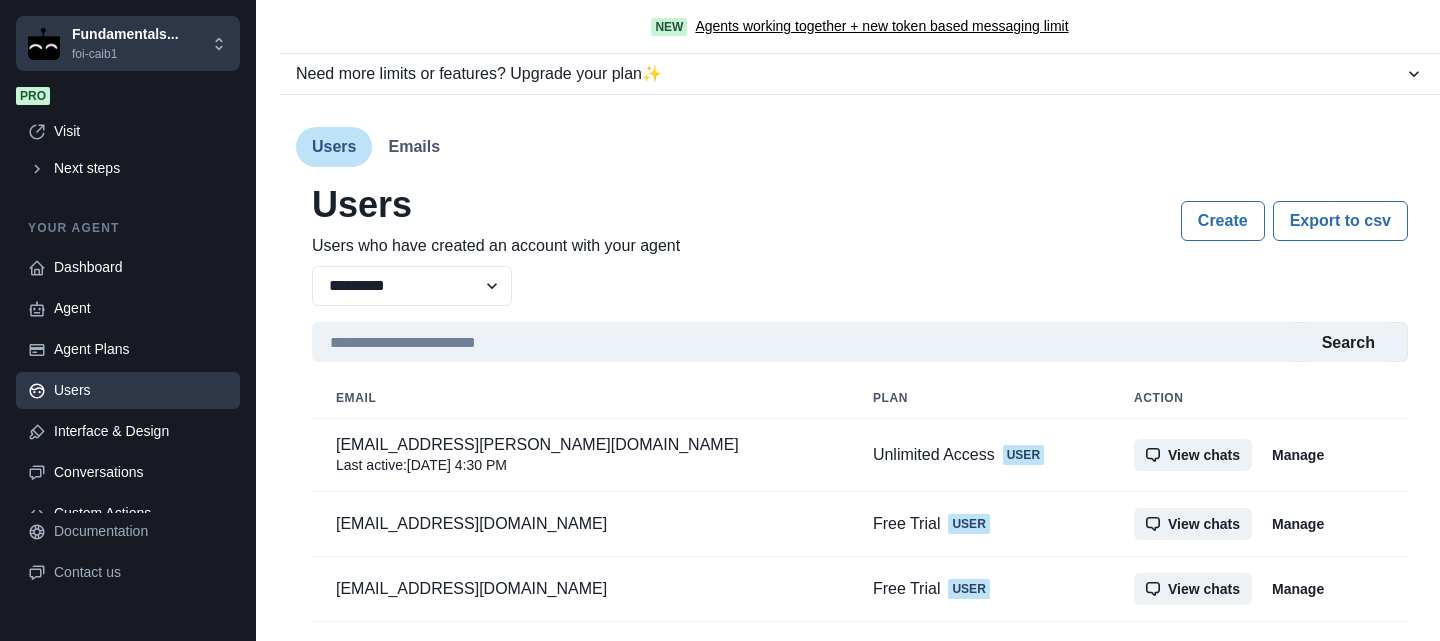 scroll, scrollTop: 0, scrollLeft: 0, axis: both 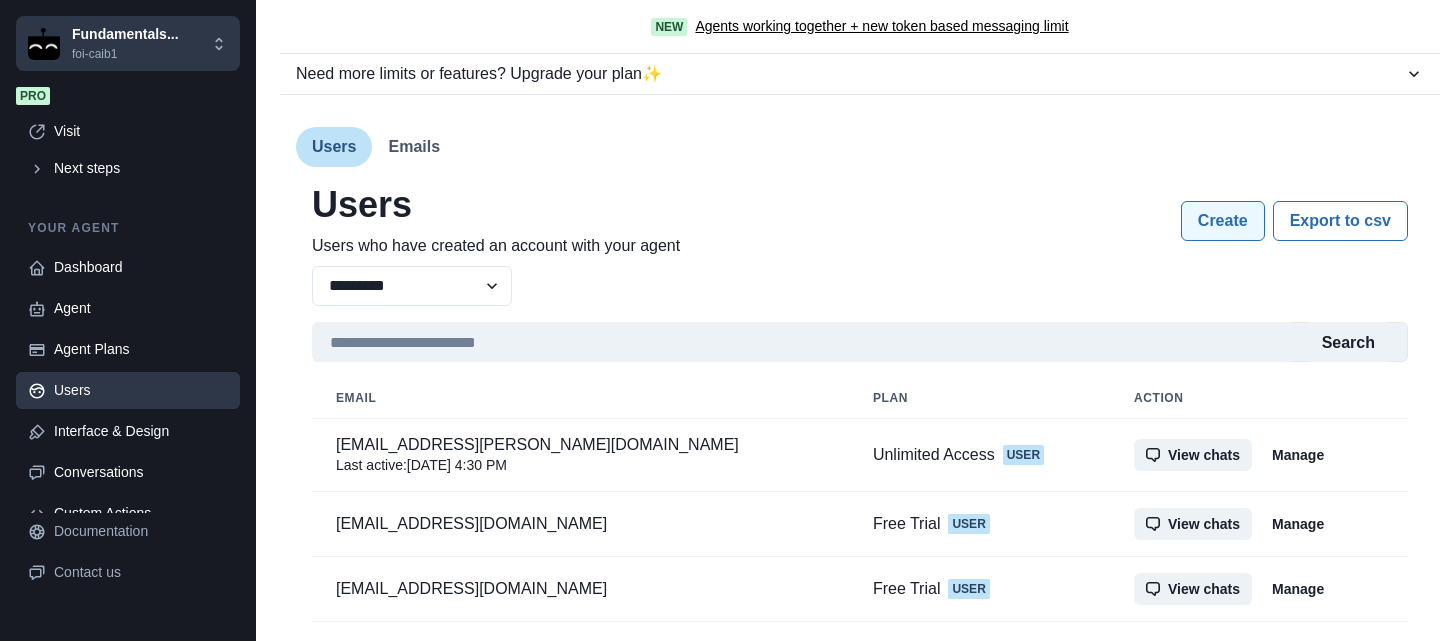 click on "Create" at bounding box center [1223, 221] 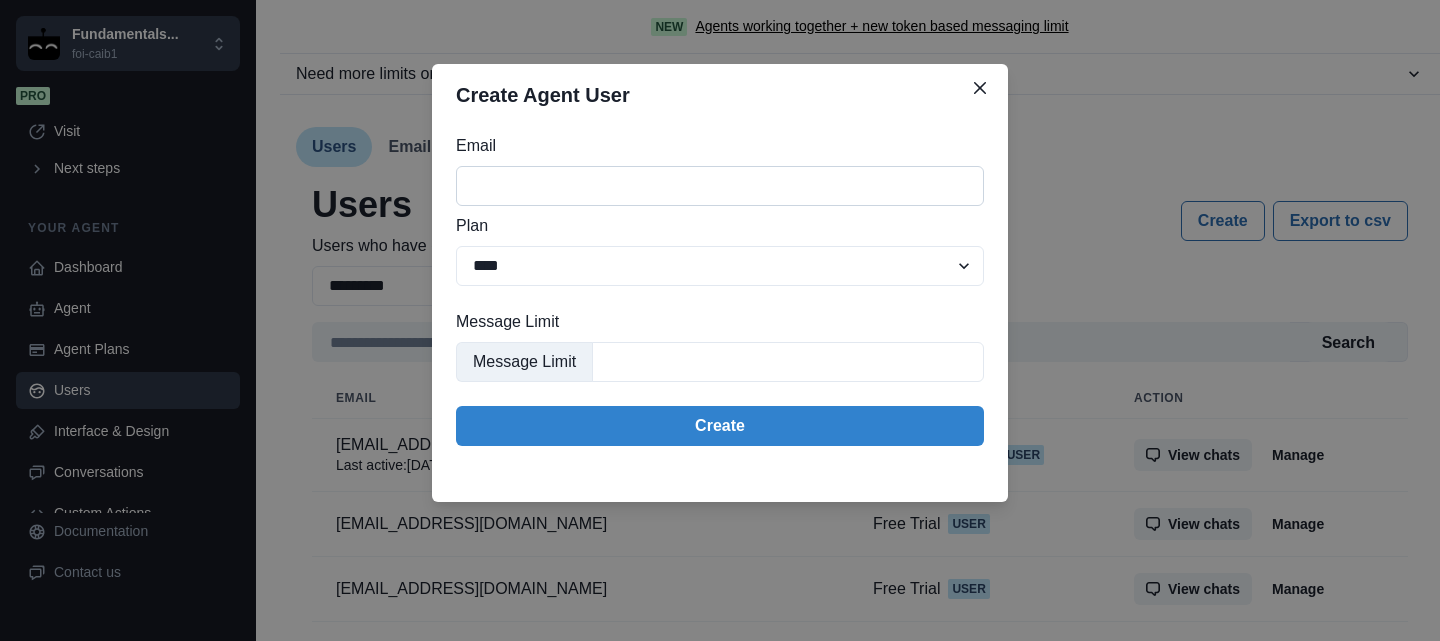 click on "Email" at bounding box center (720, 186) 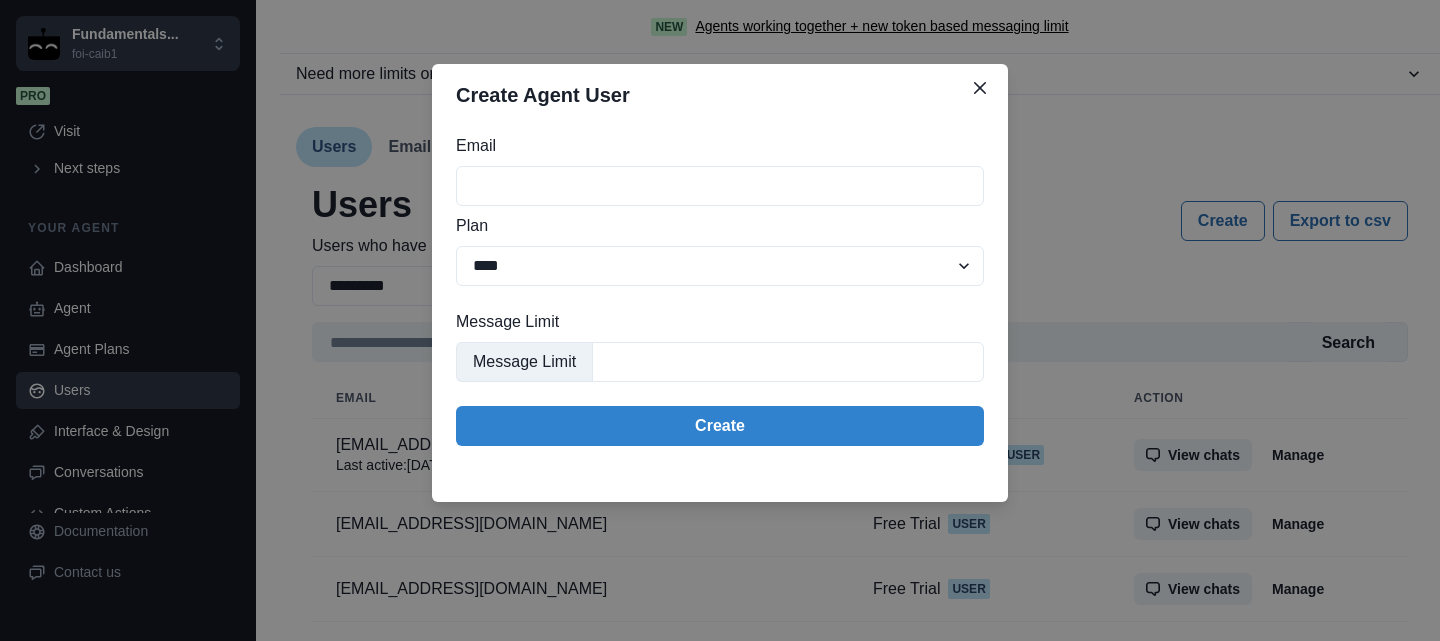 click on "**********" at bounding box center (720, 298) 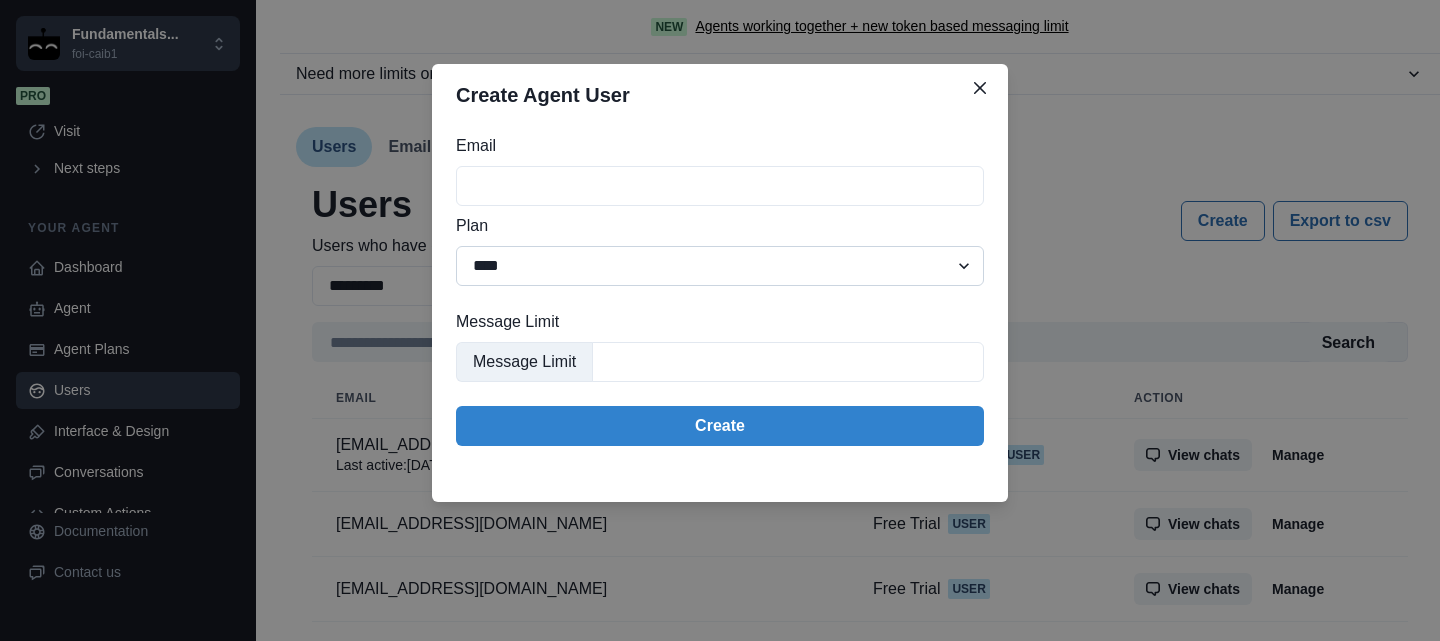 click on "**********" at bounding box center [720, 266] 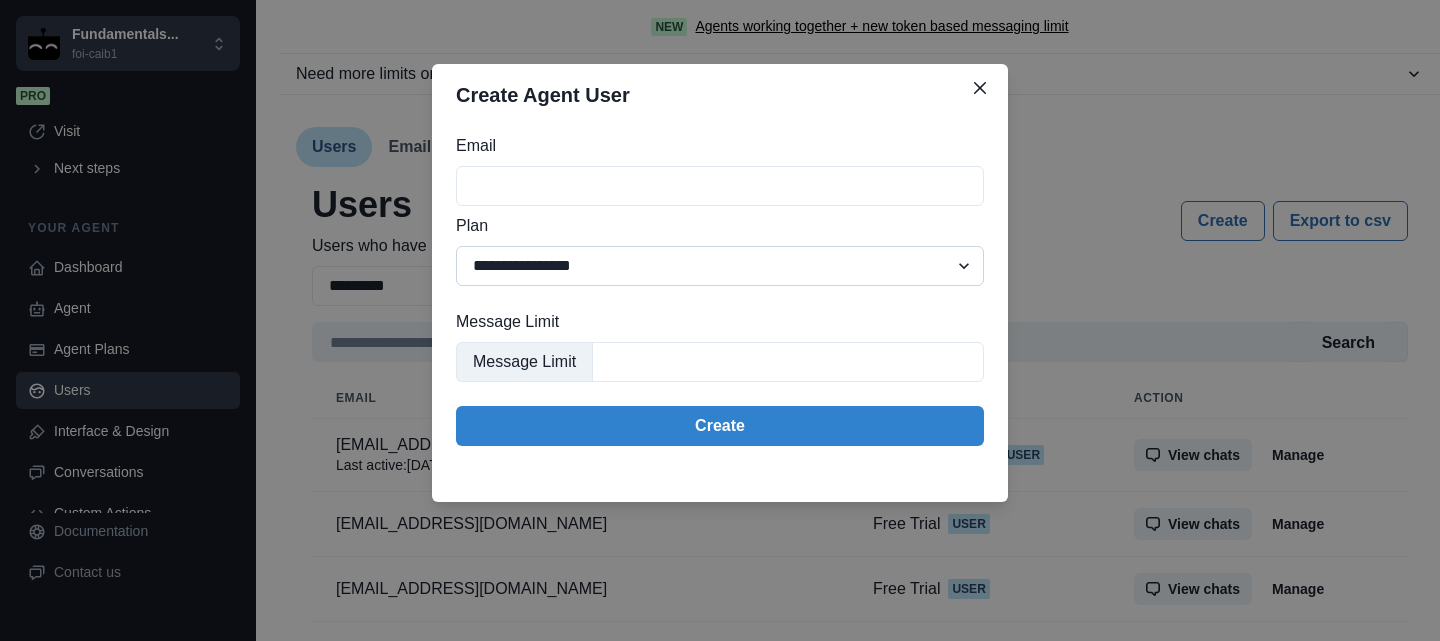 click on "**********" at bounding box center (720, 266) 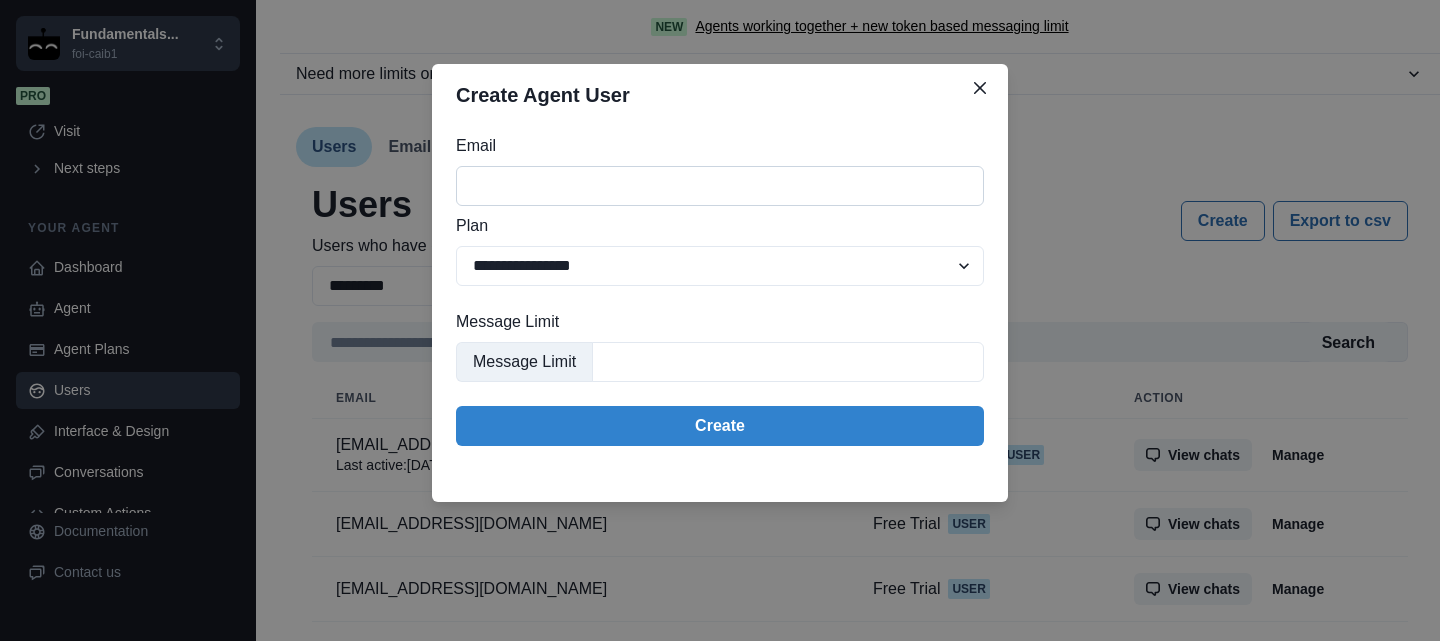 click on "Email" at bounding box center [720, 186] 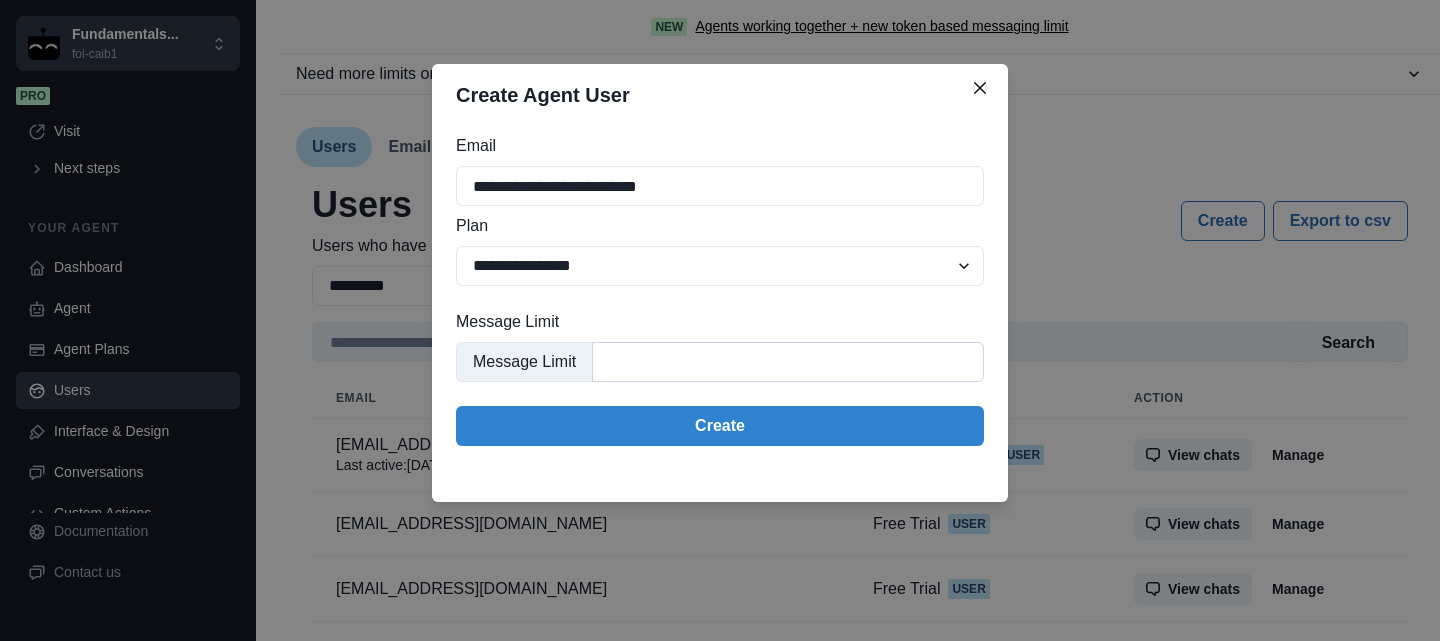 type on "**********" 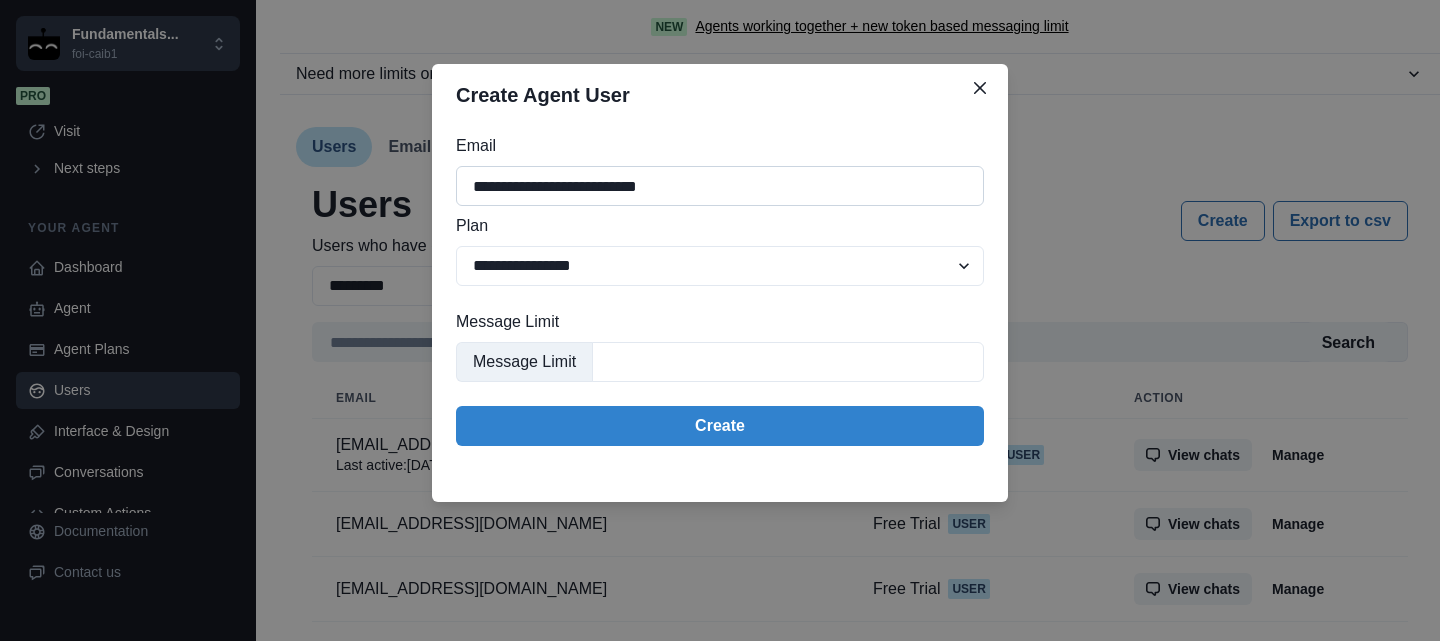 click on "**********" at bounding box center (720, 186) 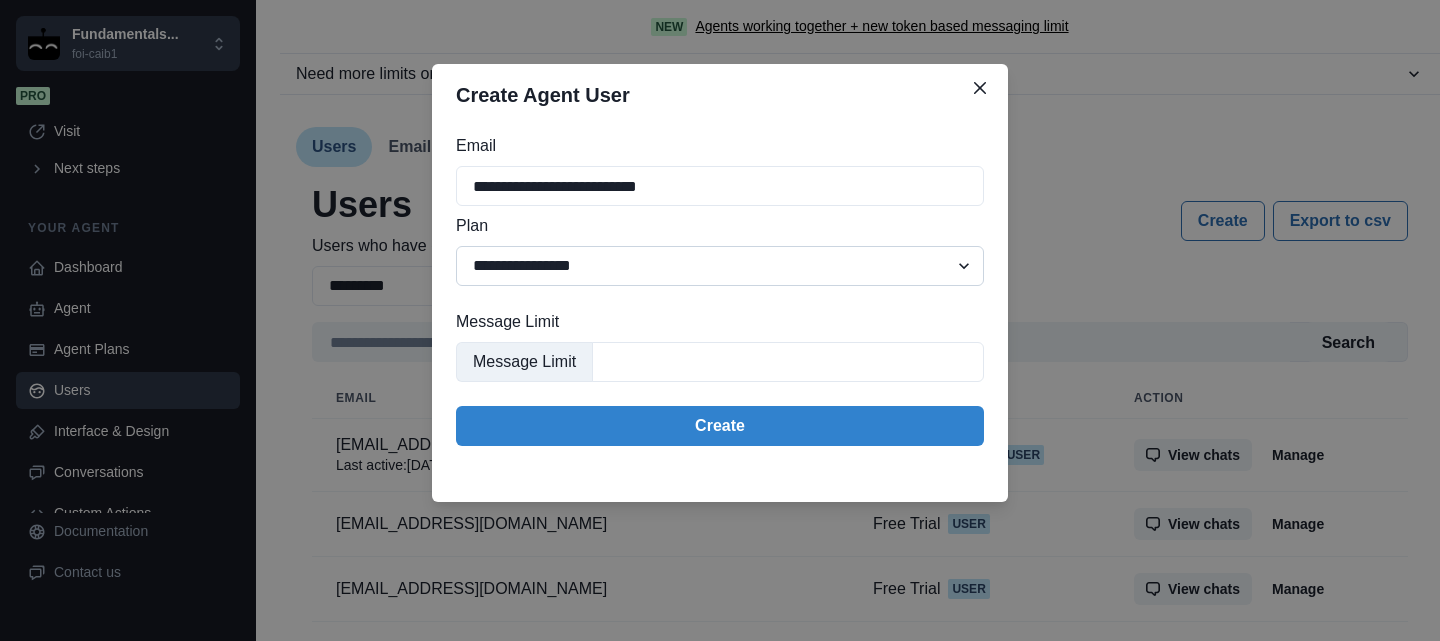 click on "**********" at bounding box center (720, 266) 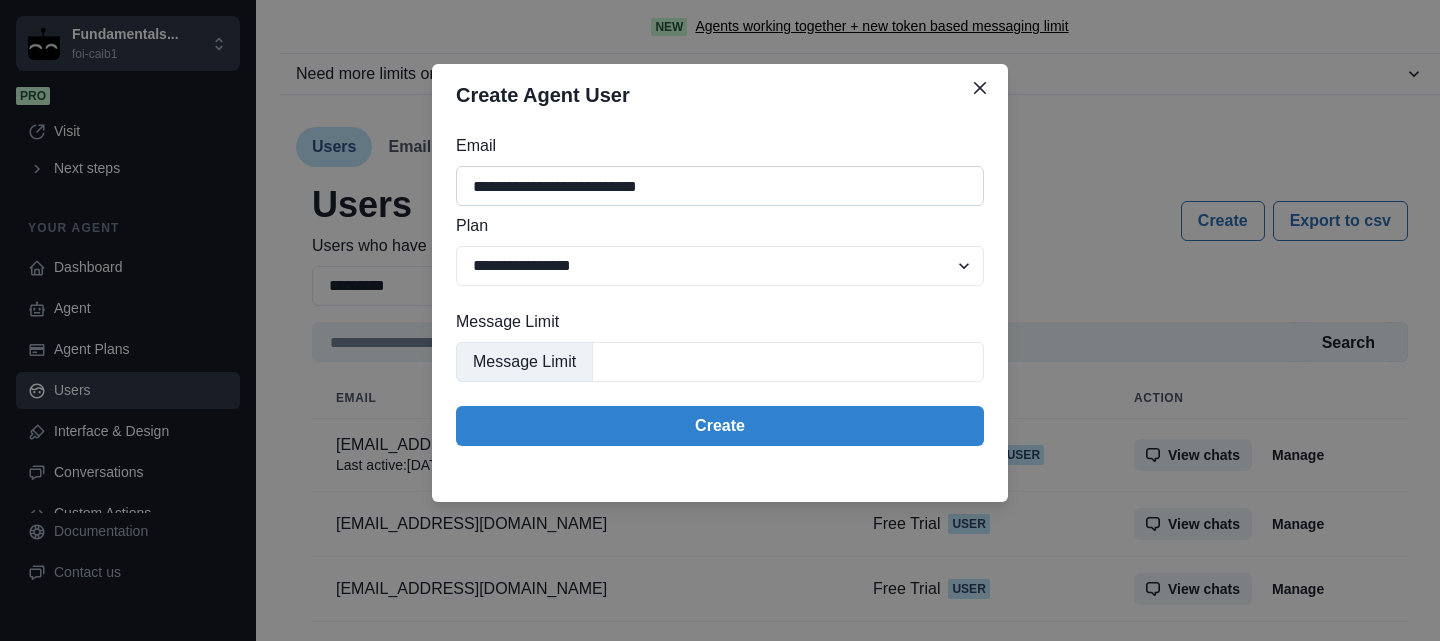 click on "**********" at bounding box center [720, 186] 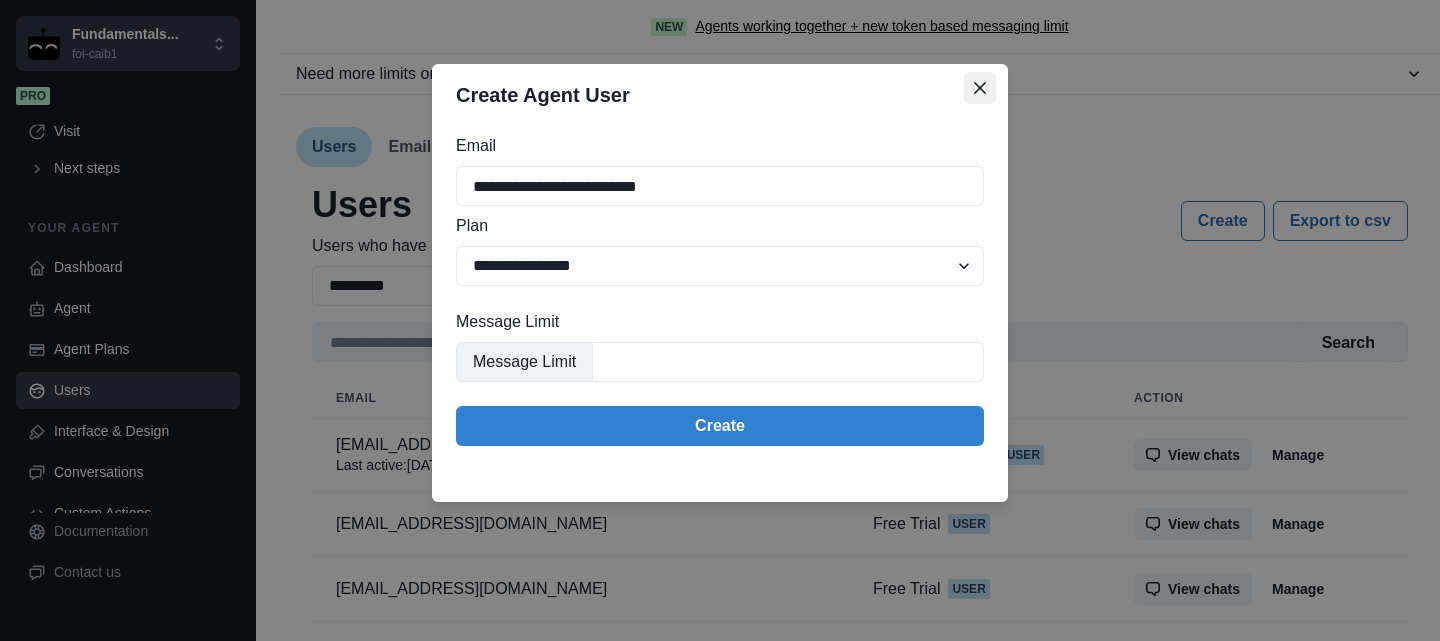 click at bounding box center (980, 88) 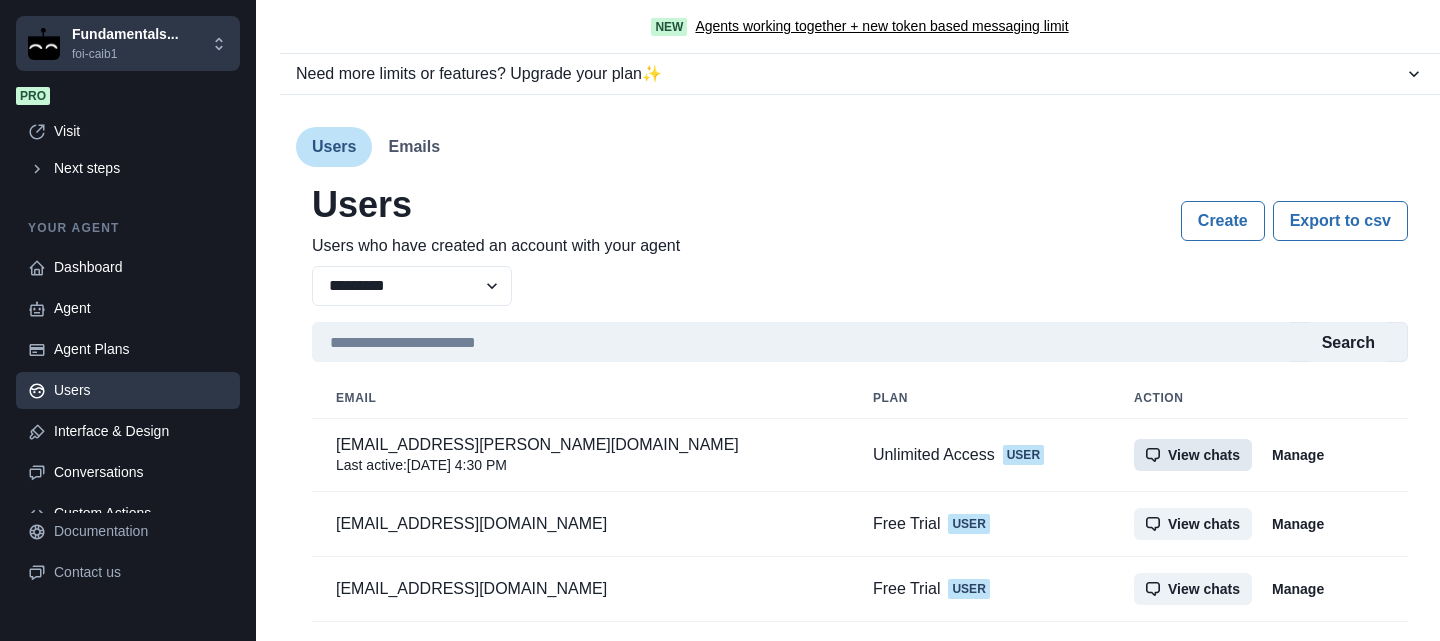 click on "View chats" at bounding box center [1193, 455] 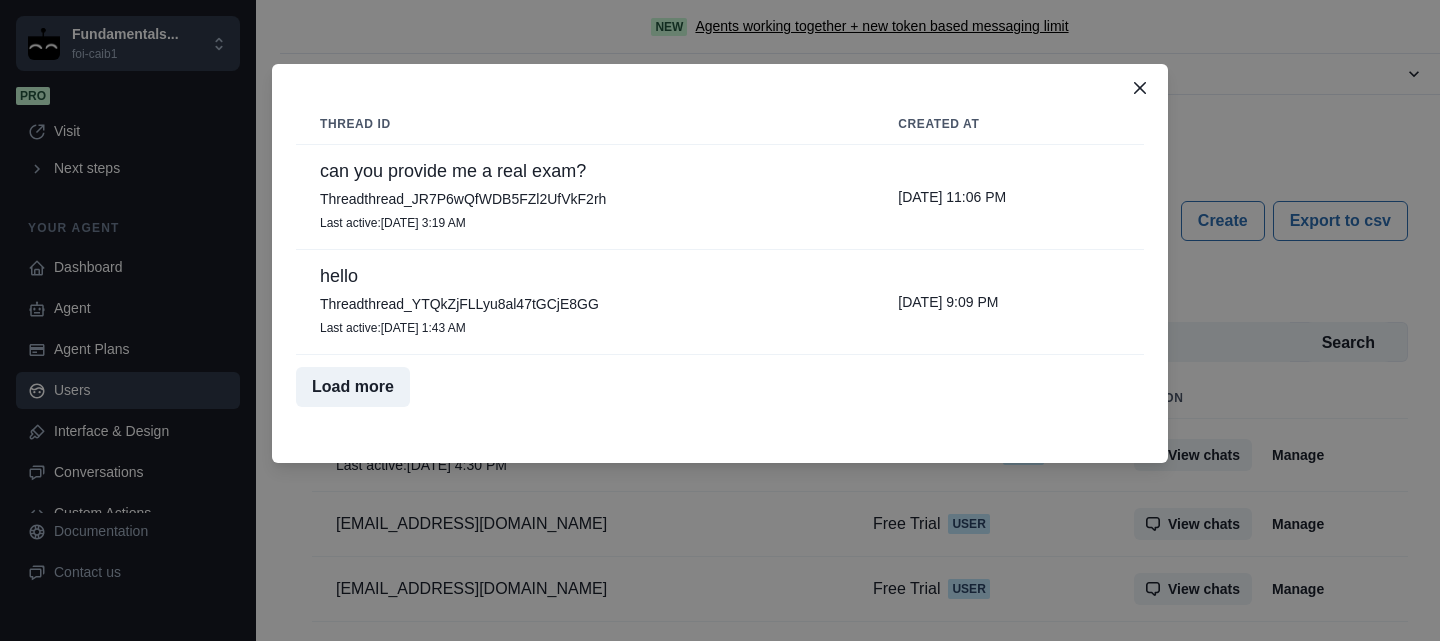 click on "Thread  thread_JR7P6wQfWDB5FZl2UfVkF2rh" at bounding box center [585, 199] 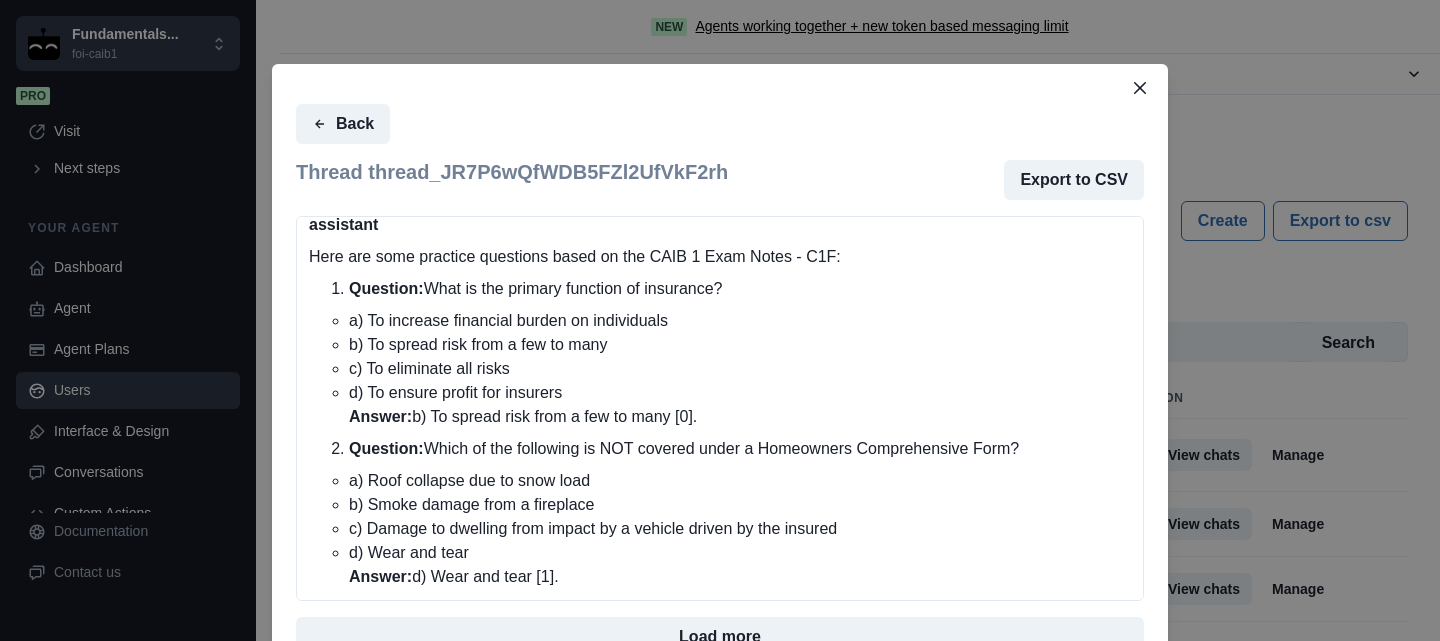 scroll, scrollTop: 2891, scrollLeft: 0, axis: vertical 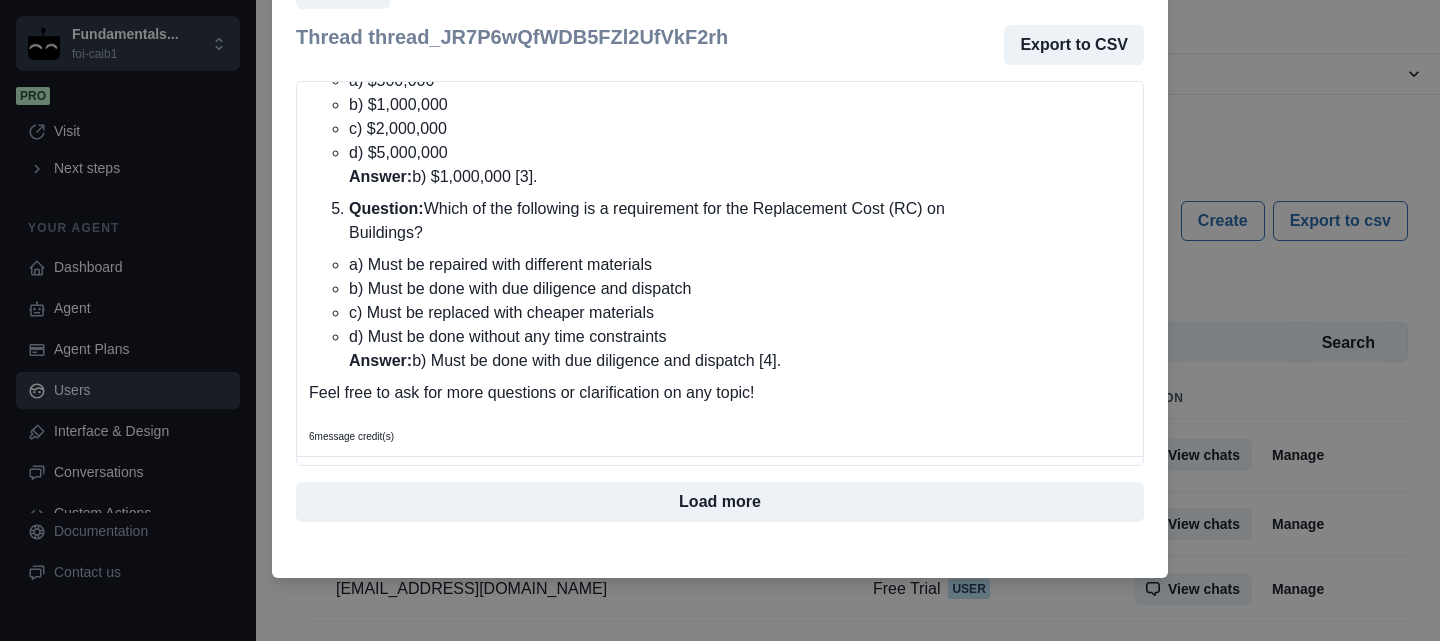 click on "Back Thread   thread_JR7P6wQfWDB5FZl2UfVkF2rh Export to CSV user can you provide me a real exam? [DATE] 11:06 PM assistant I'm sorry, but I can only assist with questions related to insurance broker licensing exams, exam preparation, and related topics. Please ask about those subjects, and I'll be happy to help. 3  message credit(s) [DATE] 11:06 PM user can you provide me a real fundamental insurance exam? 24  message credit(s) [DATE] 11:08 PM assistant I couldn't find a complete "Fundamentals of Insurance Practice Exam" in the uploaded documents. However, I can help you create practice questions based on the materials provided. If you have specific topics or concepts you'd like to focus on, please let me know, and I can generate questions accordingly. 3  message credit(s) [DATE] 11:09 PM user create practice questions based on the materials provided 24  message credit(s) [DATE] 11:09 PM assistant
Question:
a) Only the physical damage to the building
Answer:" at bounding box center (720, 320) 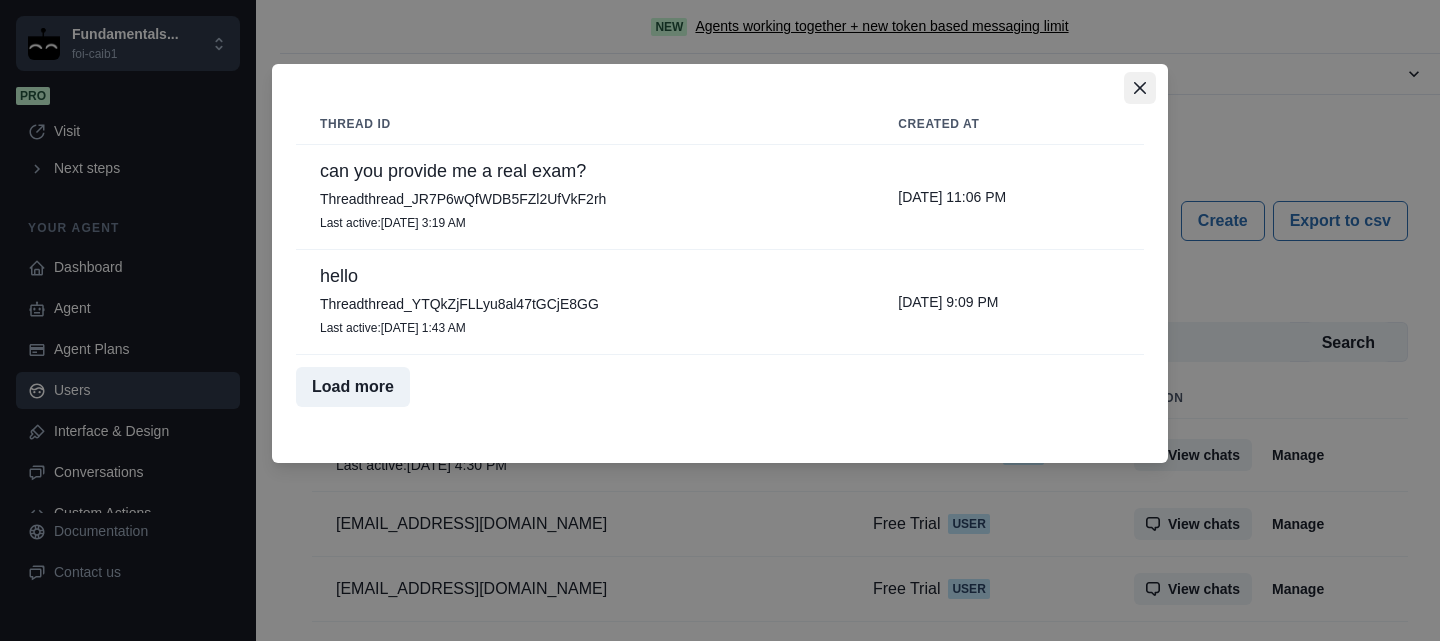 click 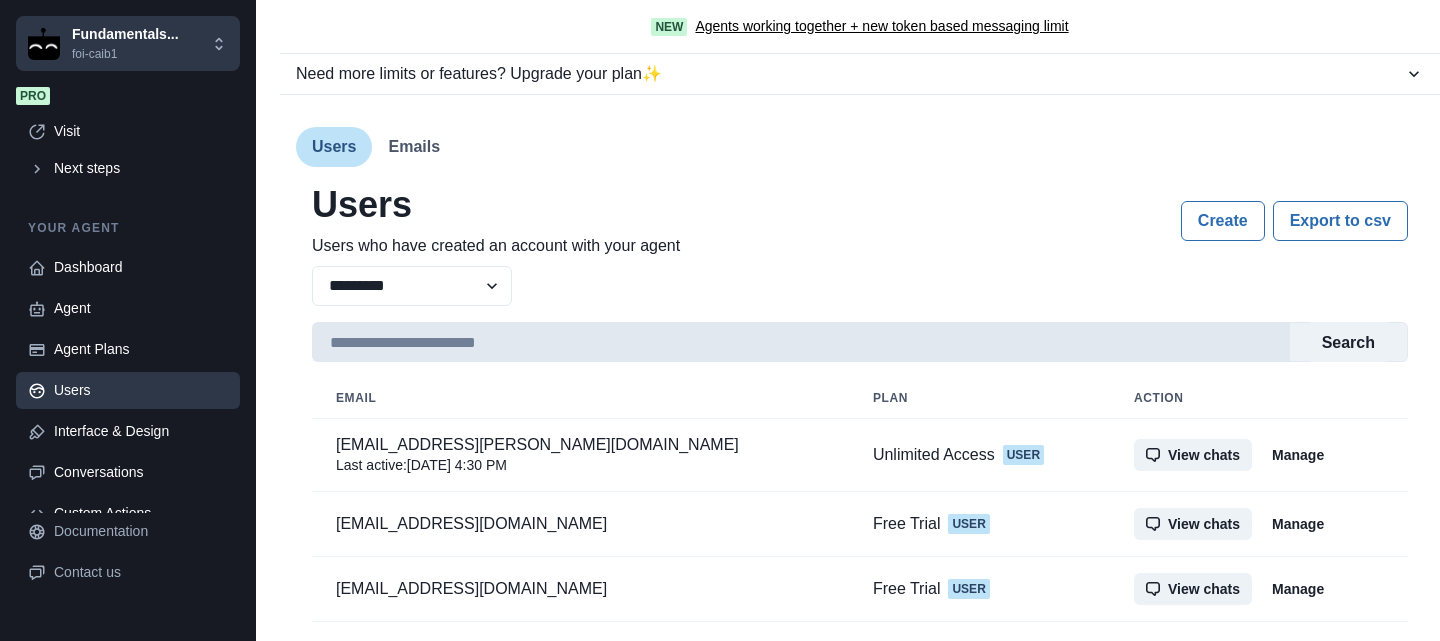 click at bounding box center [801, 342] 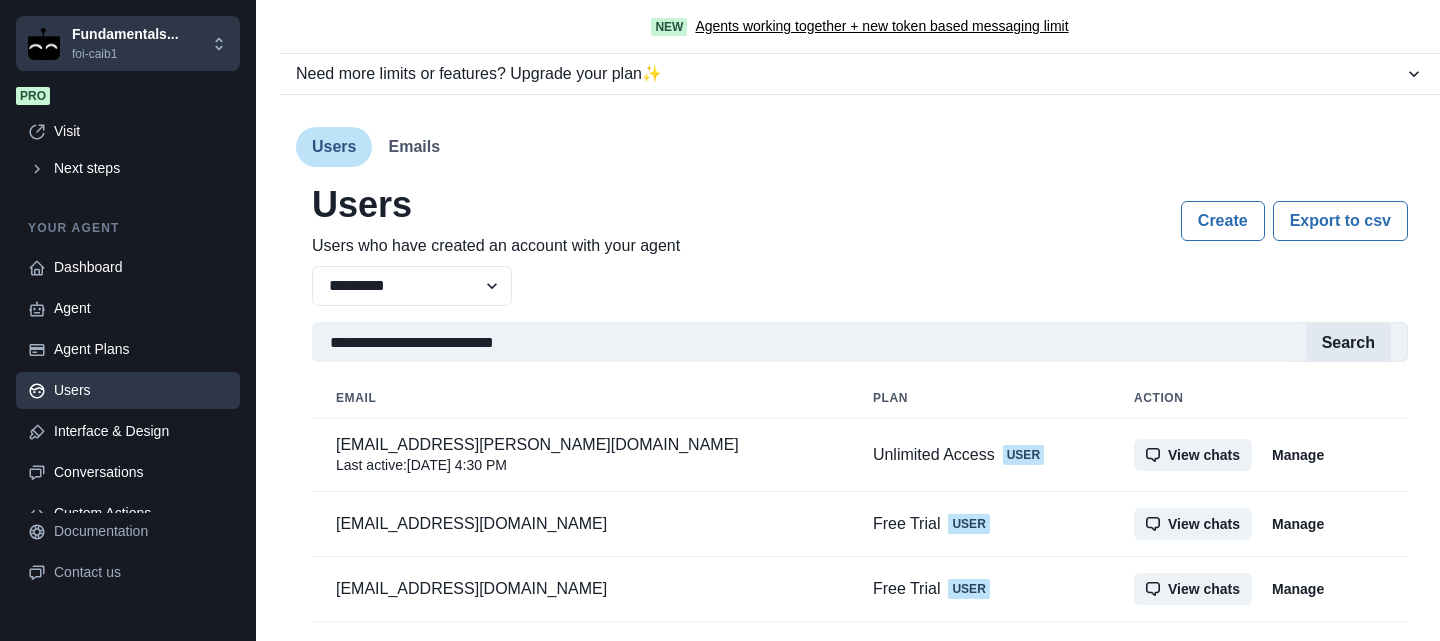 type on "**********" 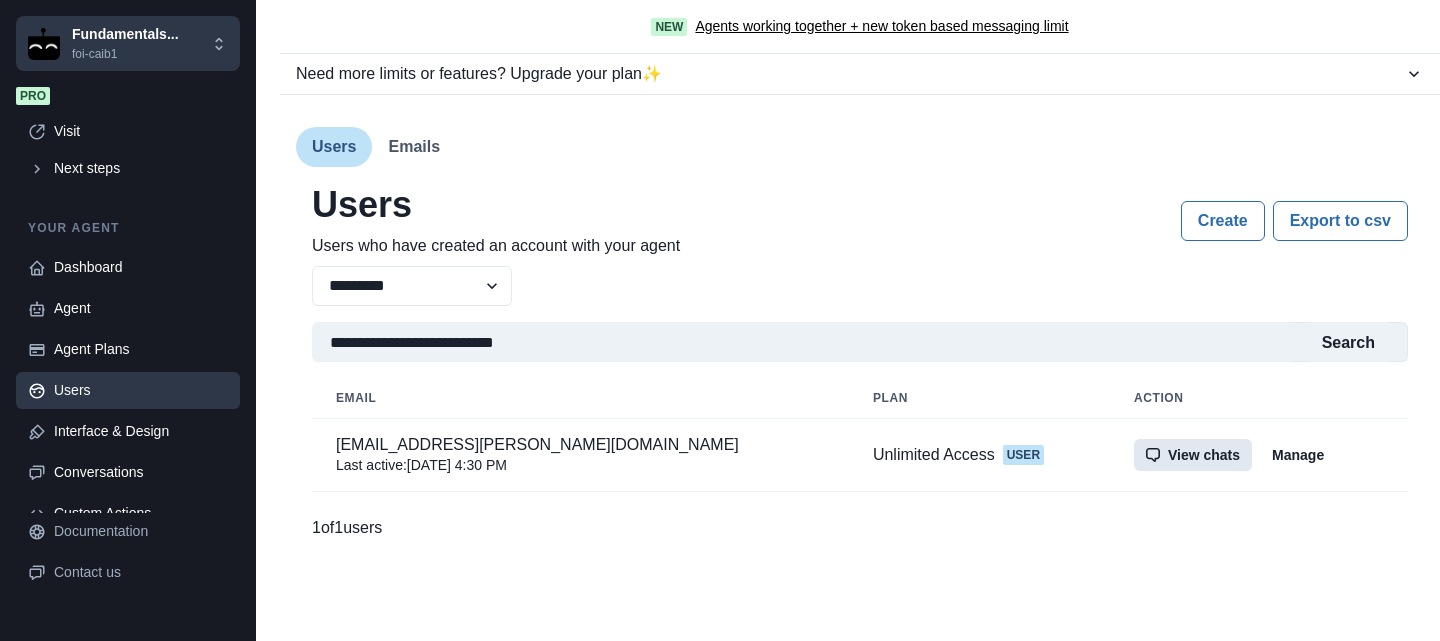 click 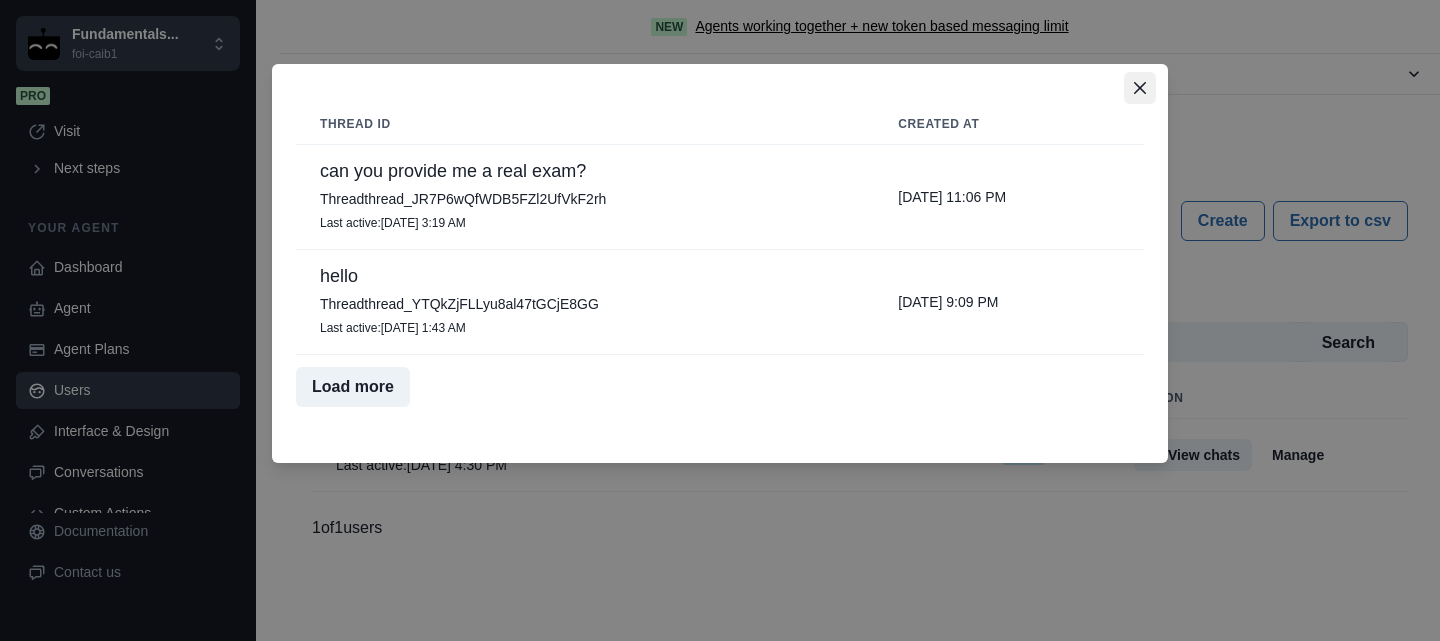 click at bounding box center [1140, 88] 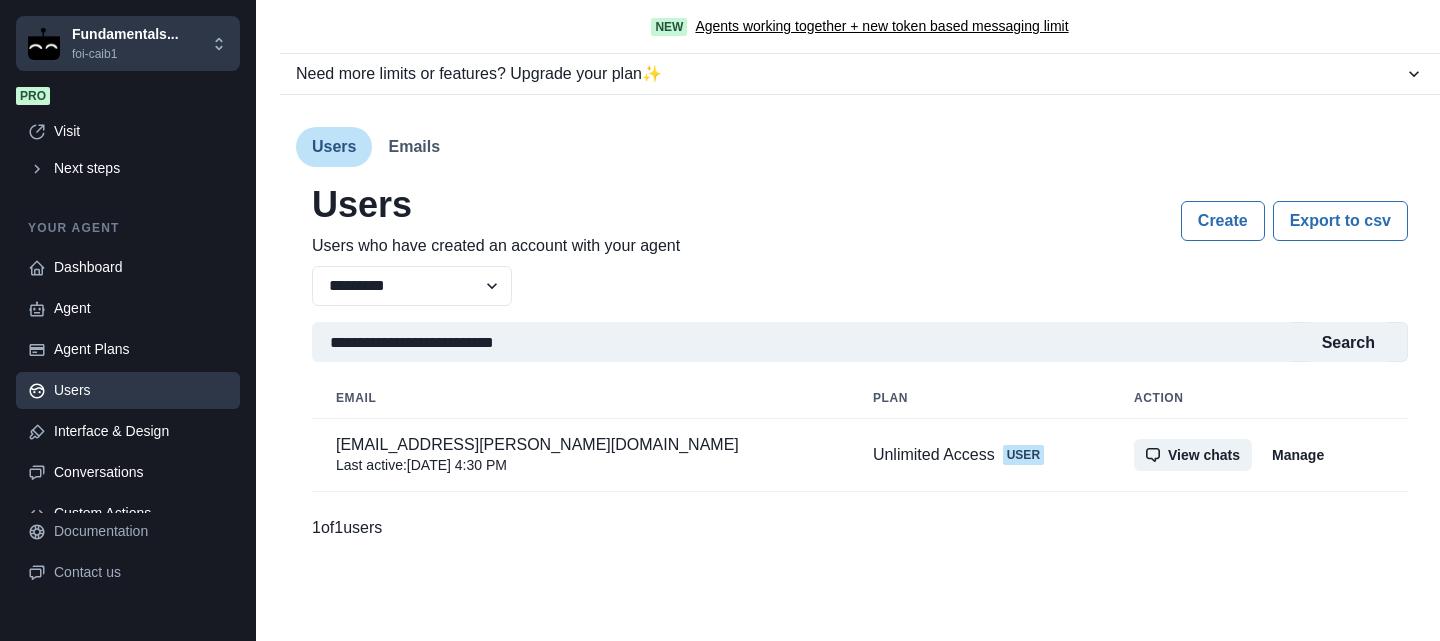 click on "Manage" at bounding box center (1298, 455) 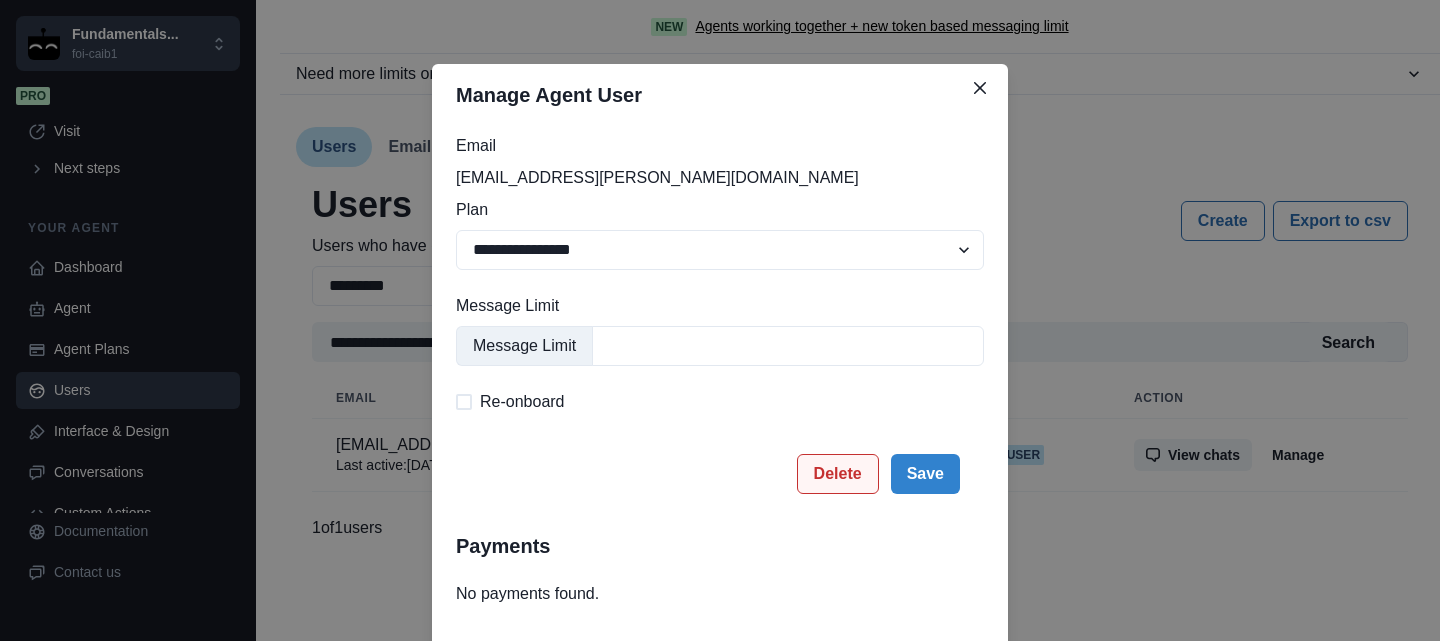 click on "Delete" at bounding box center [838, 474] 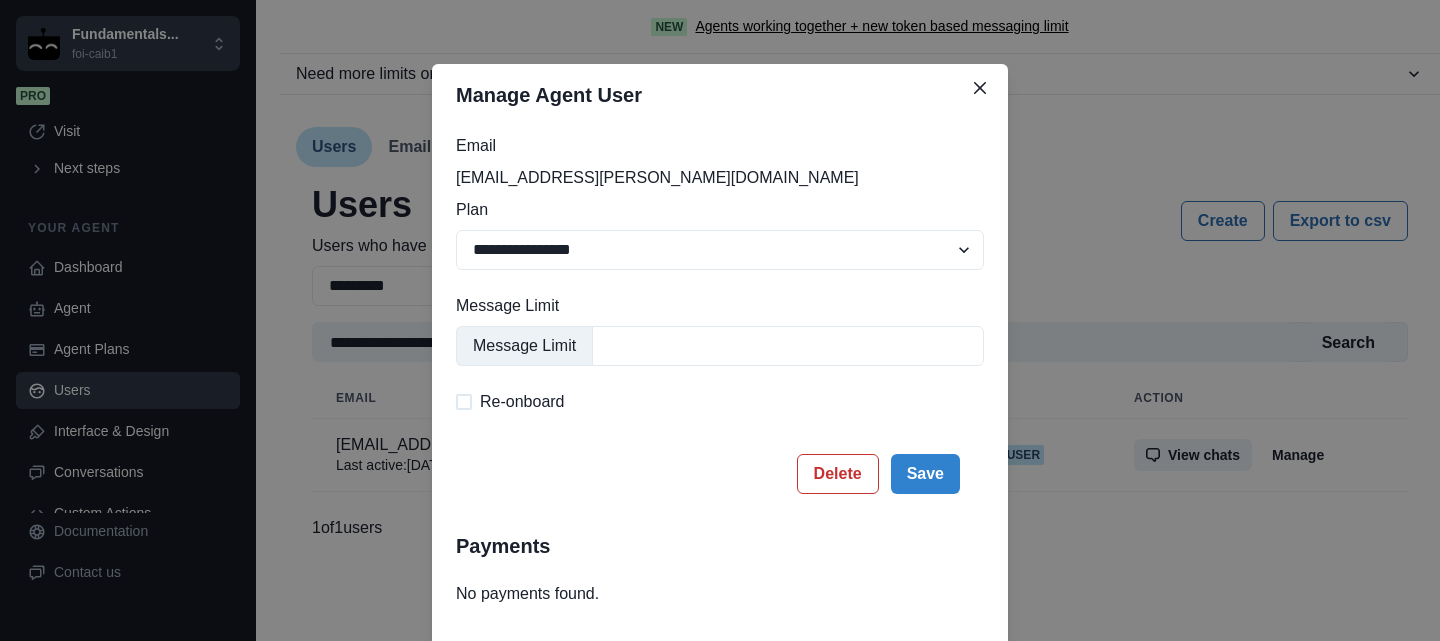 click at bounding box center [464, 402] 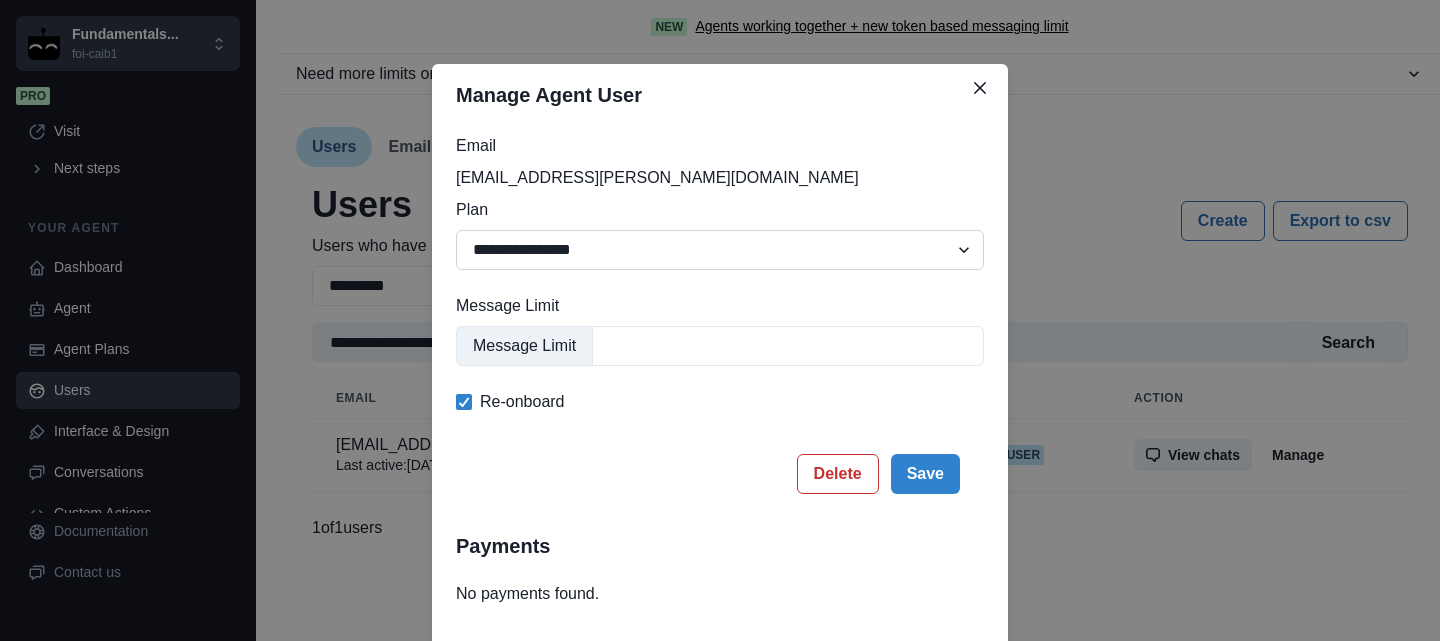 click on "**********" at bounding box center [720, 250] 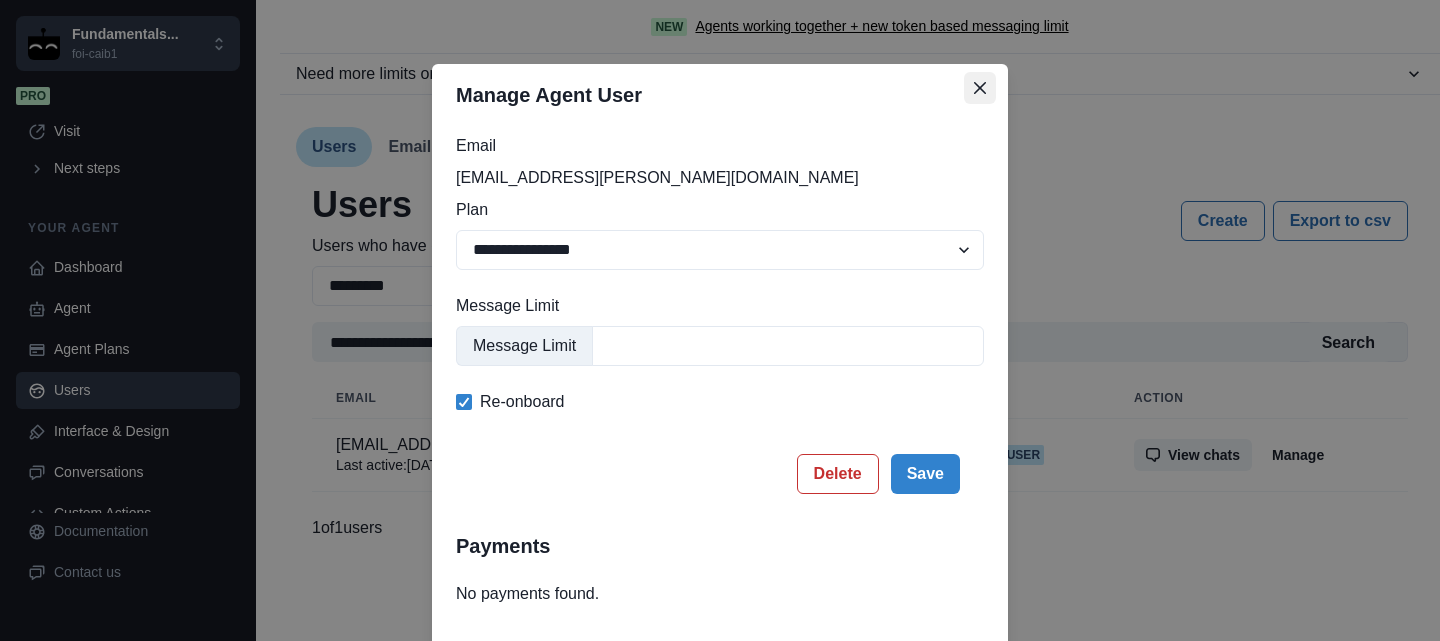 click 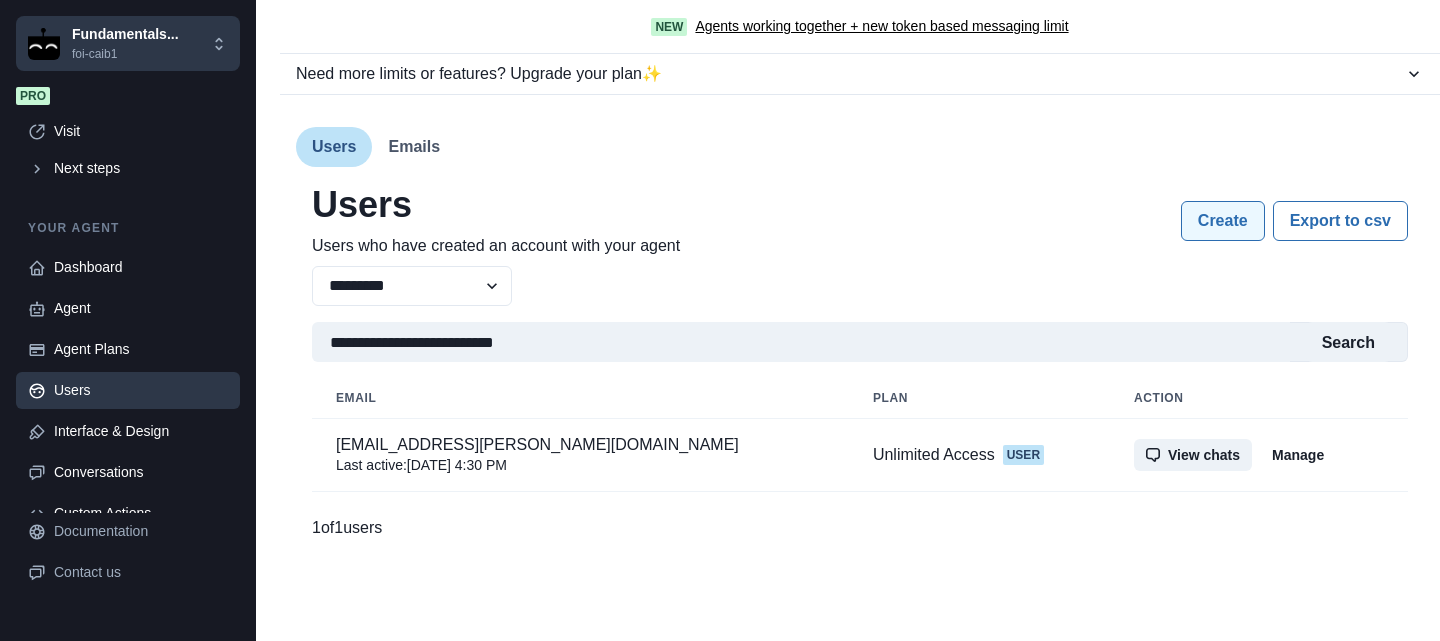 click on "Create" at bounding box center (1223, 221) 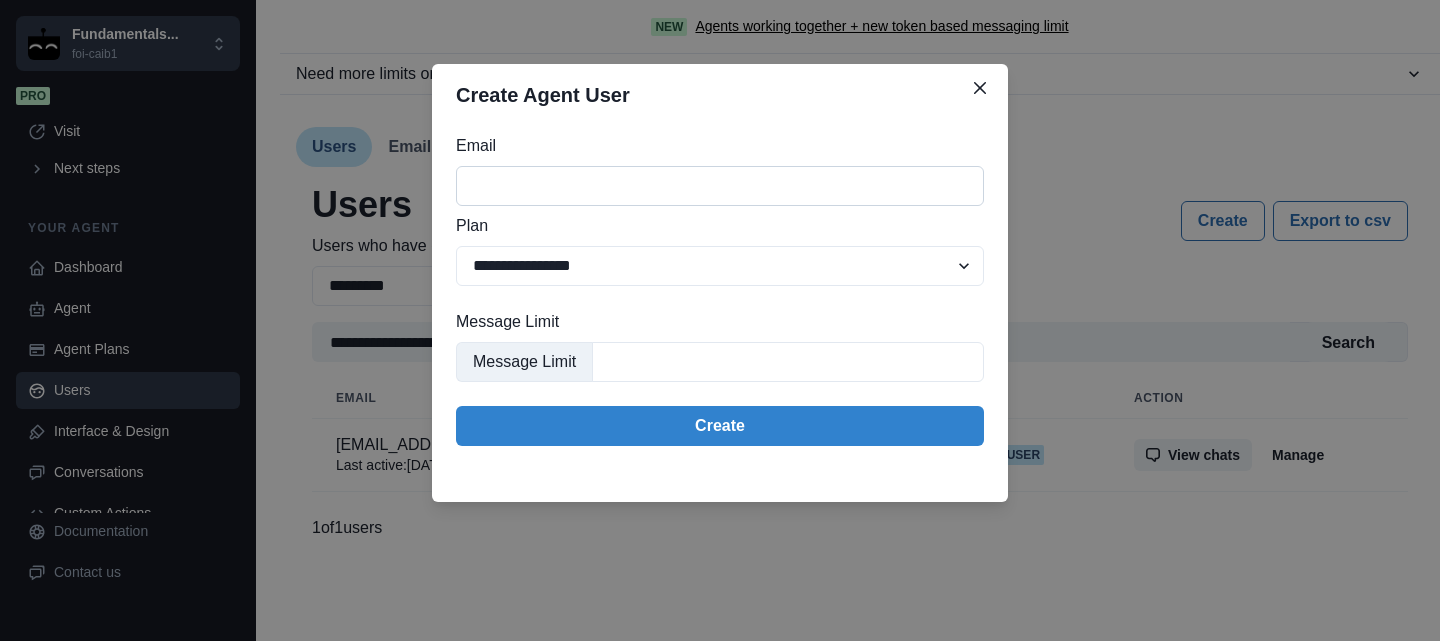 click on "Email" at bounding box center (720, 186) 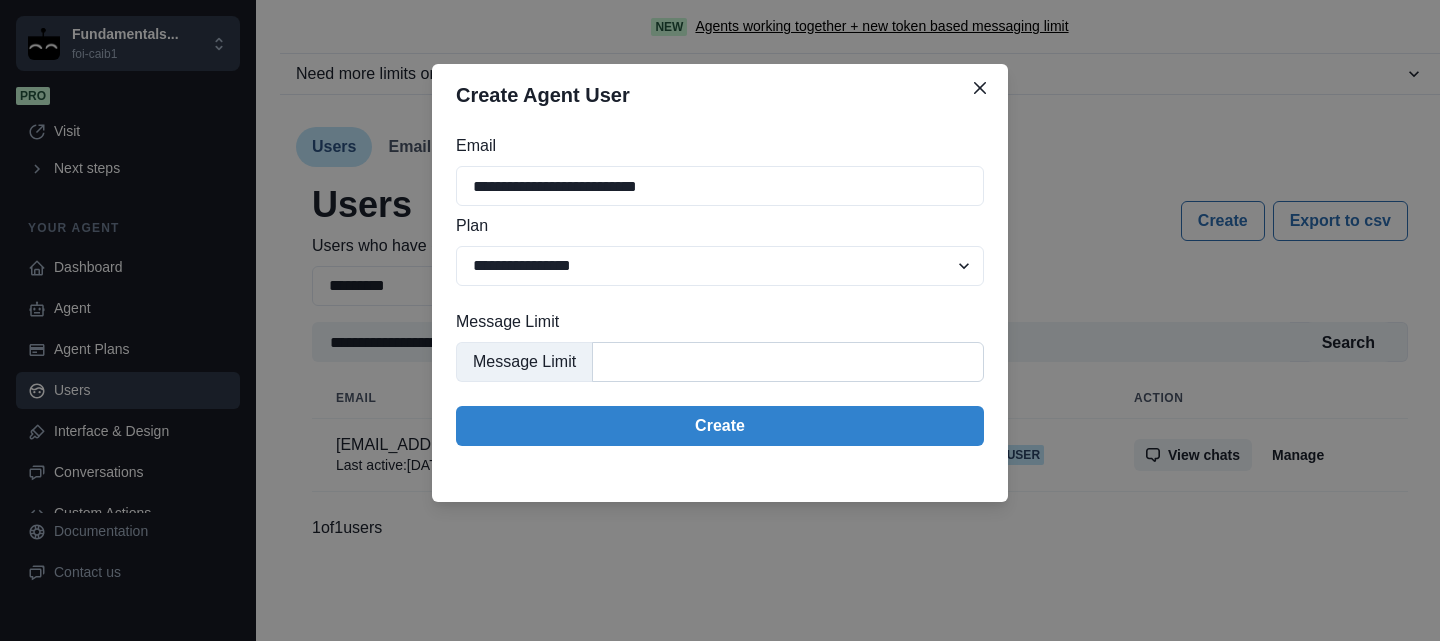 type on "**********" 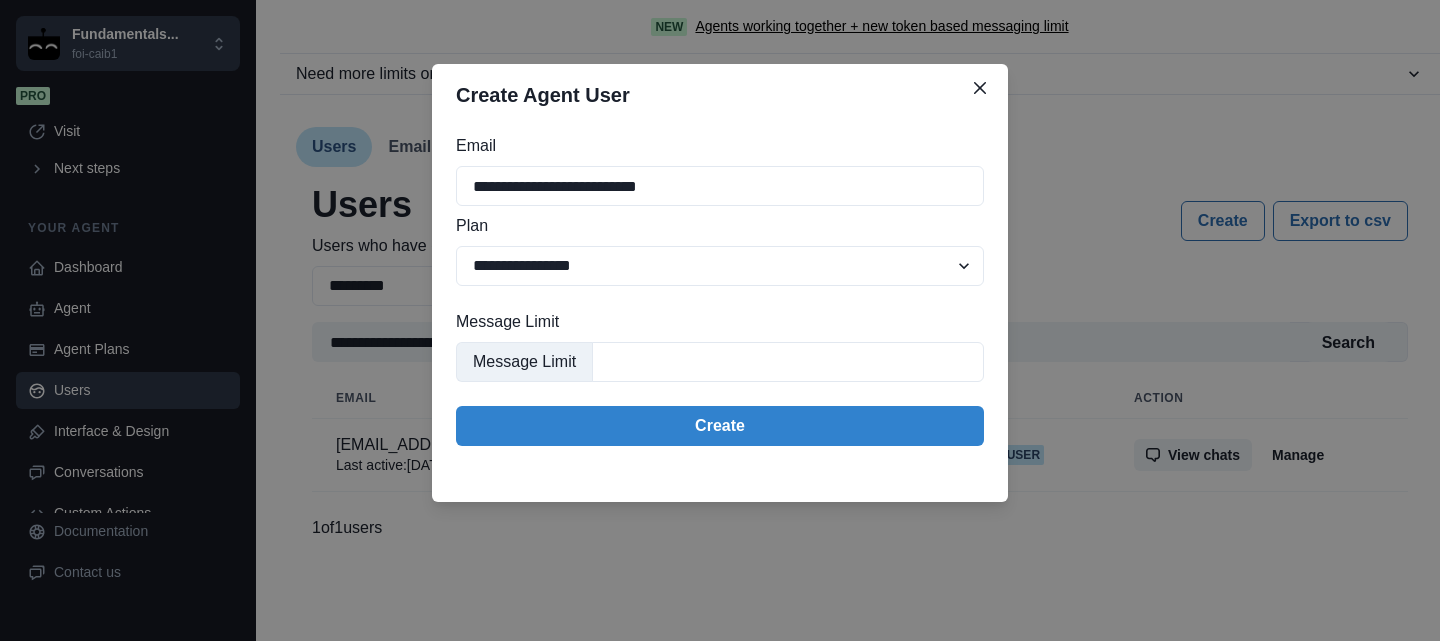 drag, startPoint x: 684, startPoint y: 363, endPoint x: 560, endPoint y: 362, distance: 124.004036 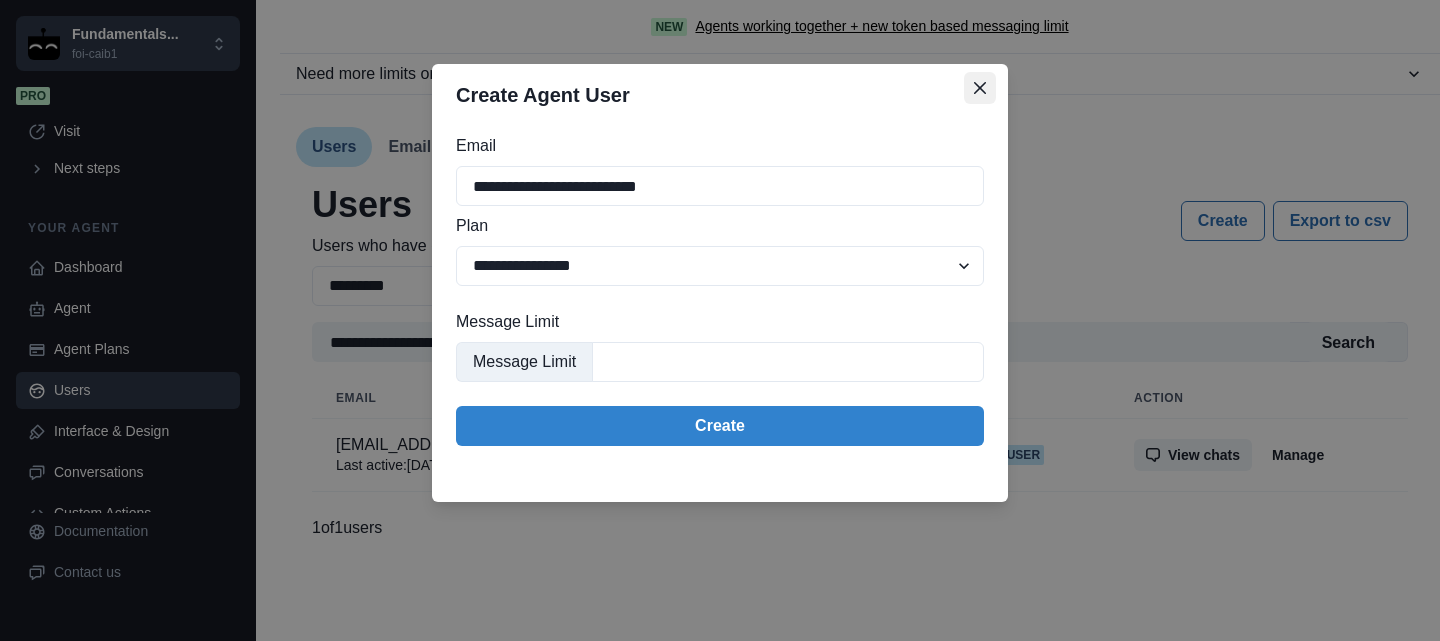 type 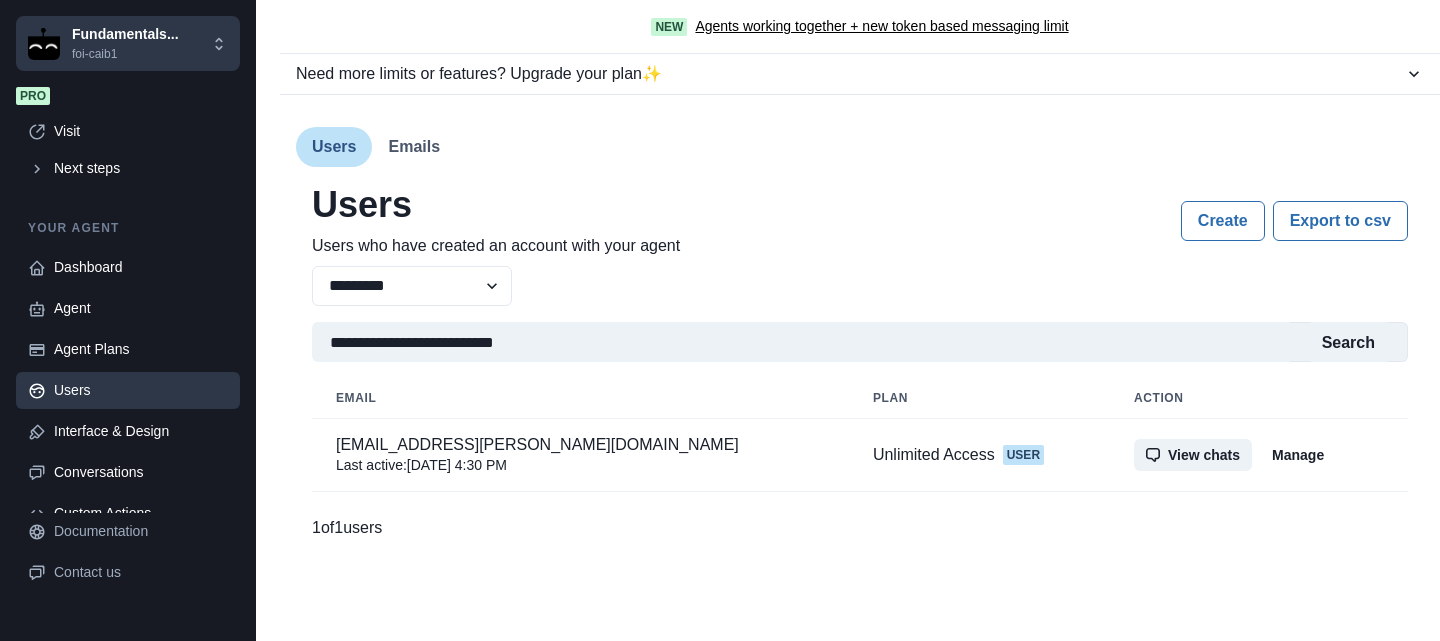 click on "**********" at bounding box center (860, 286) 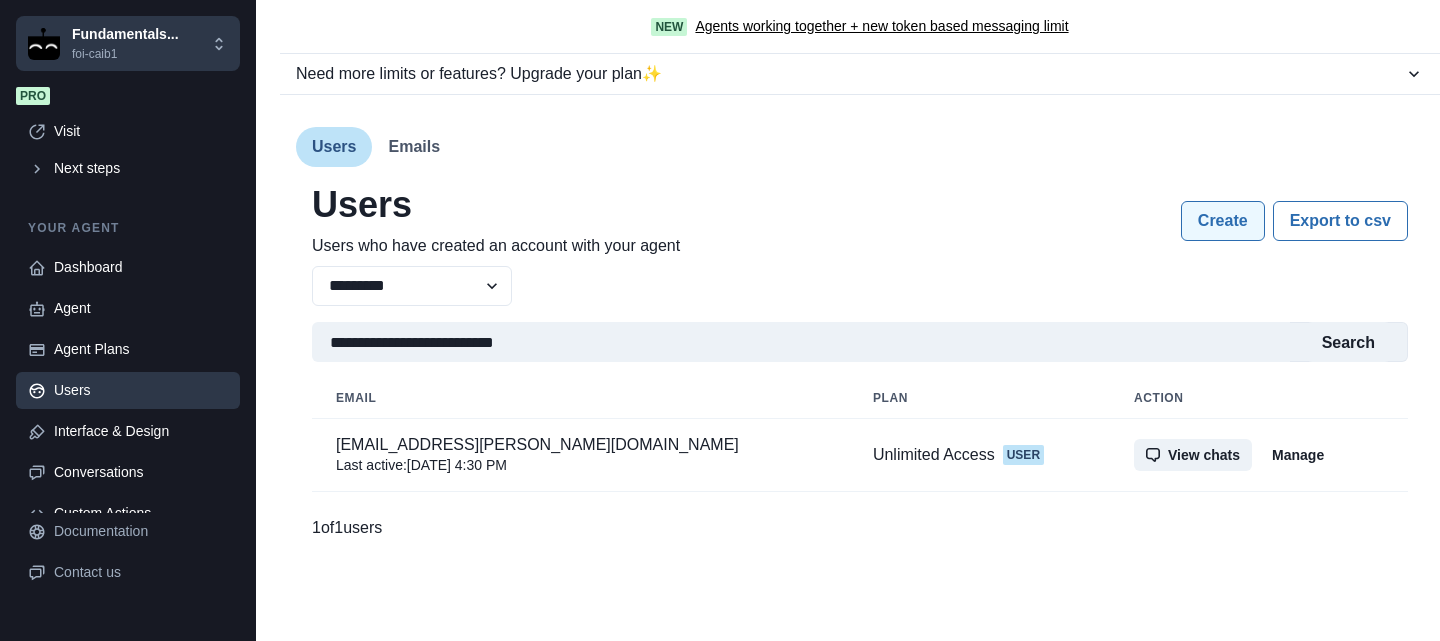 click on "Create" at bounding box center [1223, 221] 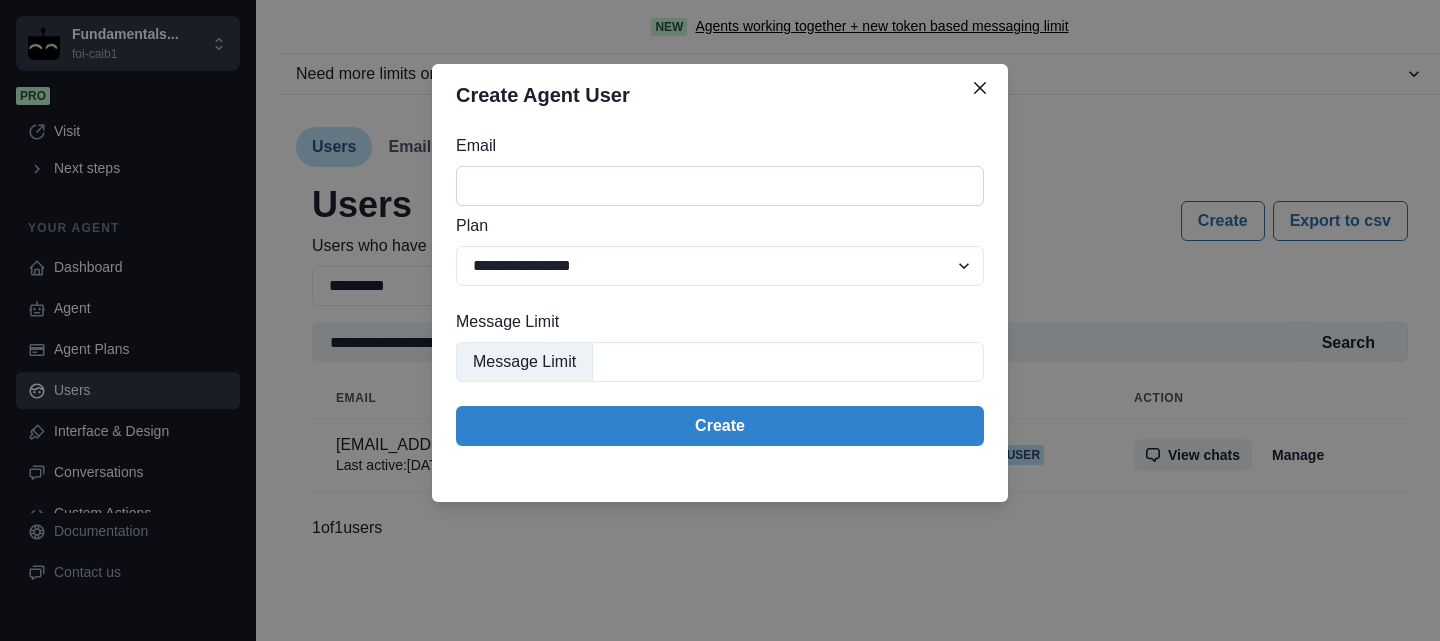 click on "Email" at bounding box center (720, 186) 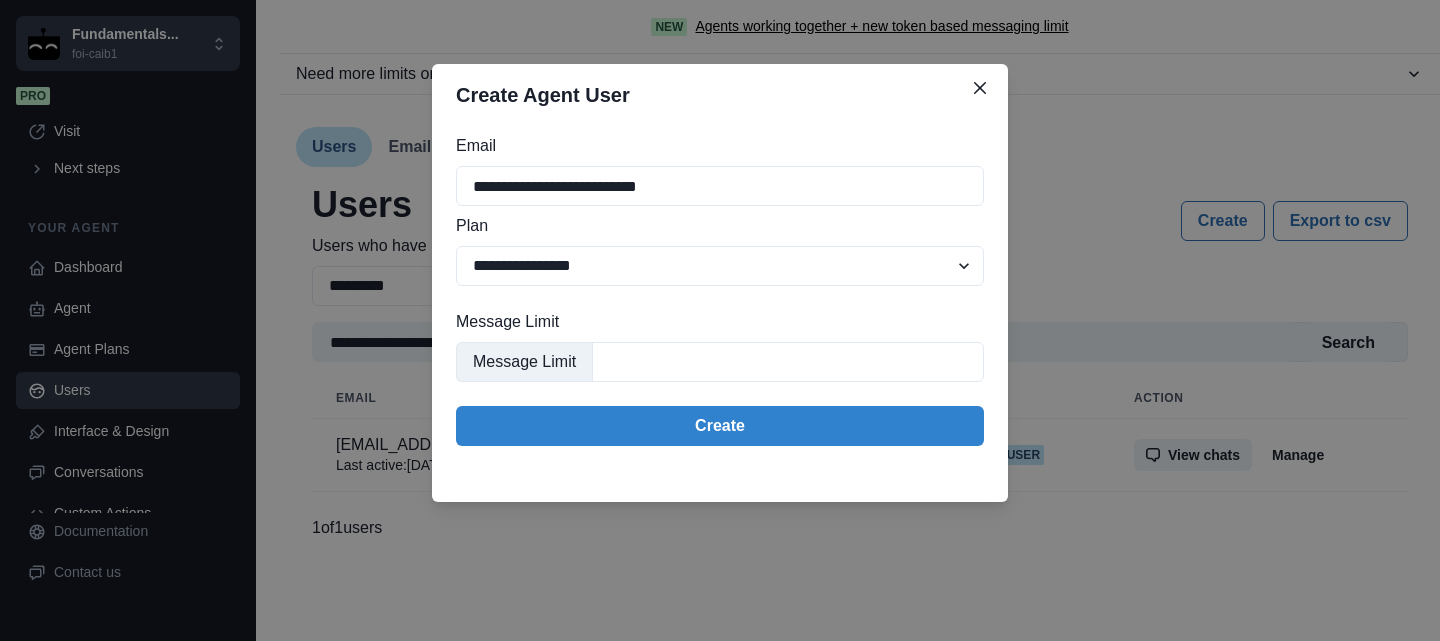 type on "**********" 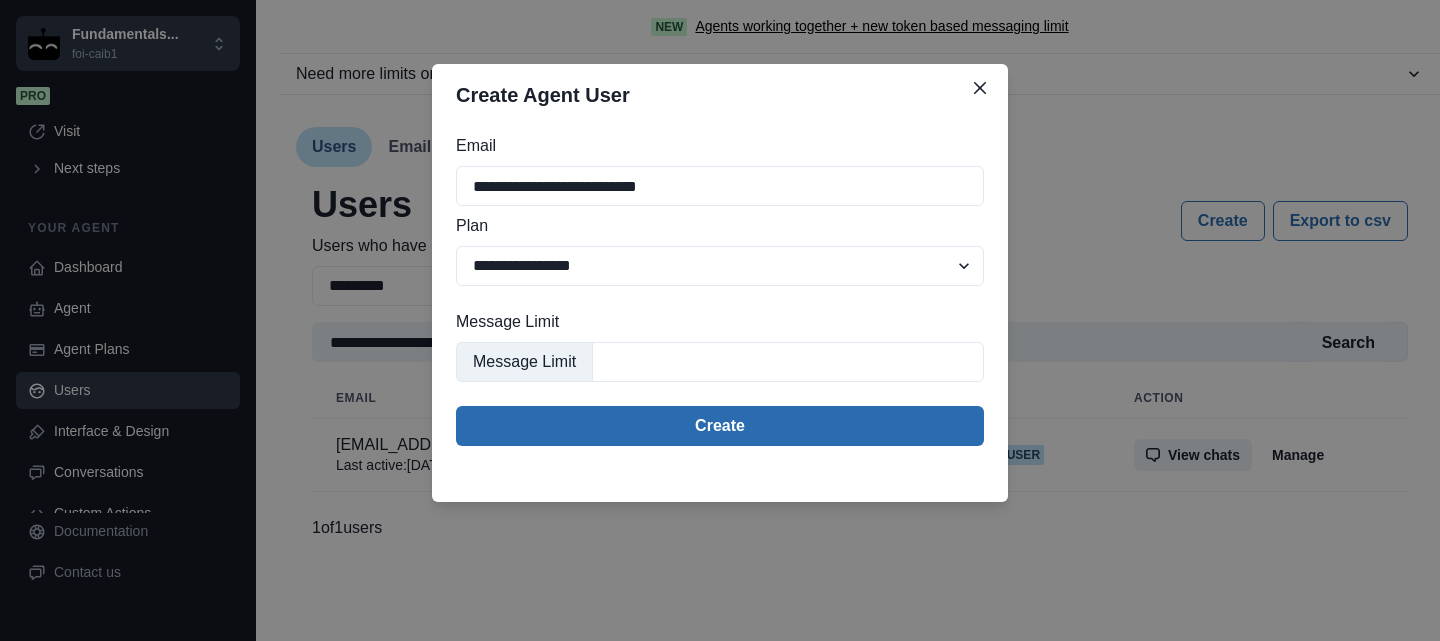 click on "Create" at bounding box center (720, 426) 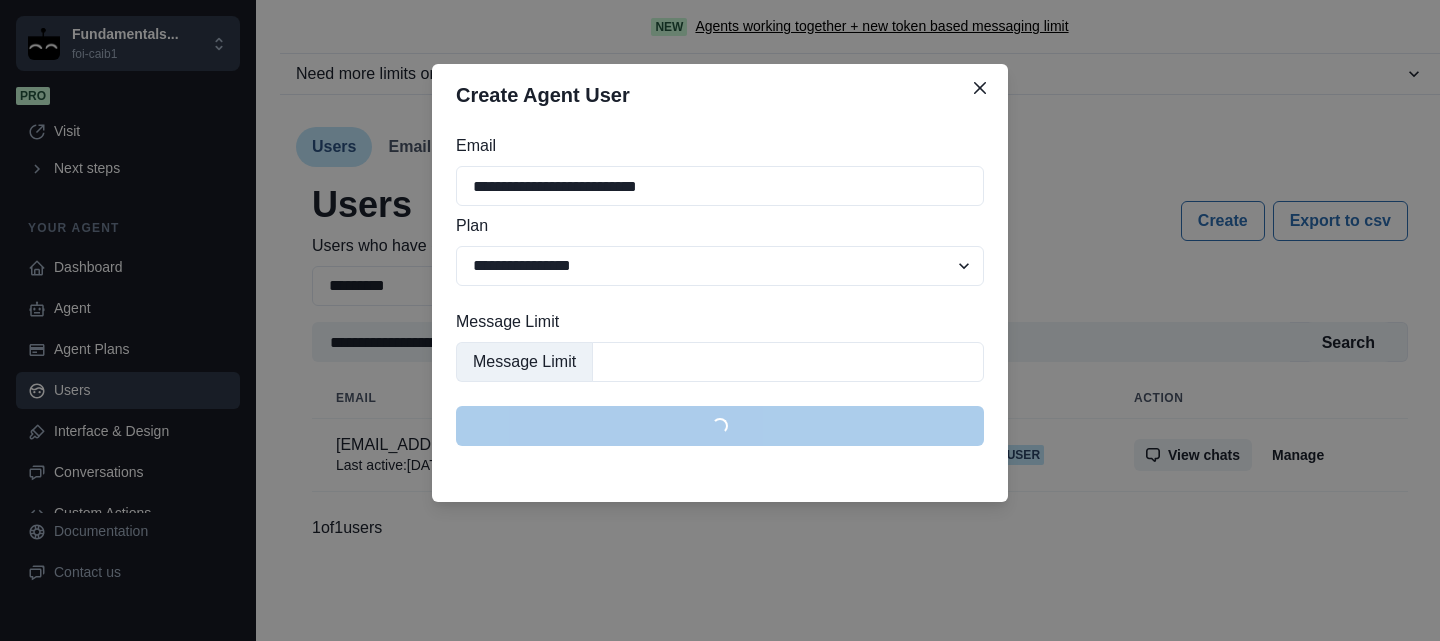 type 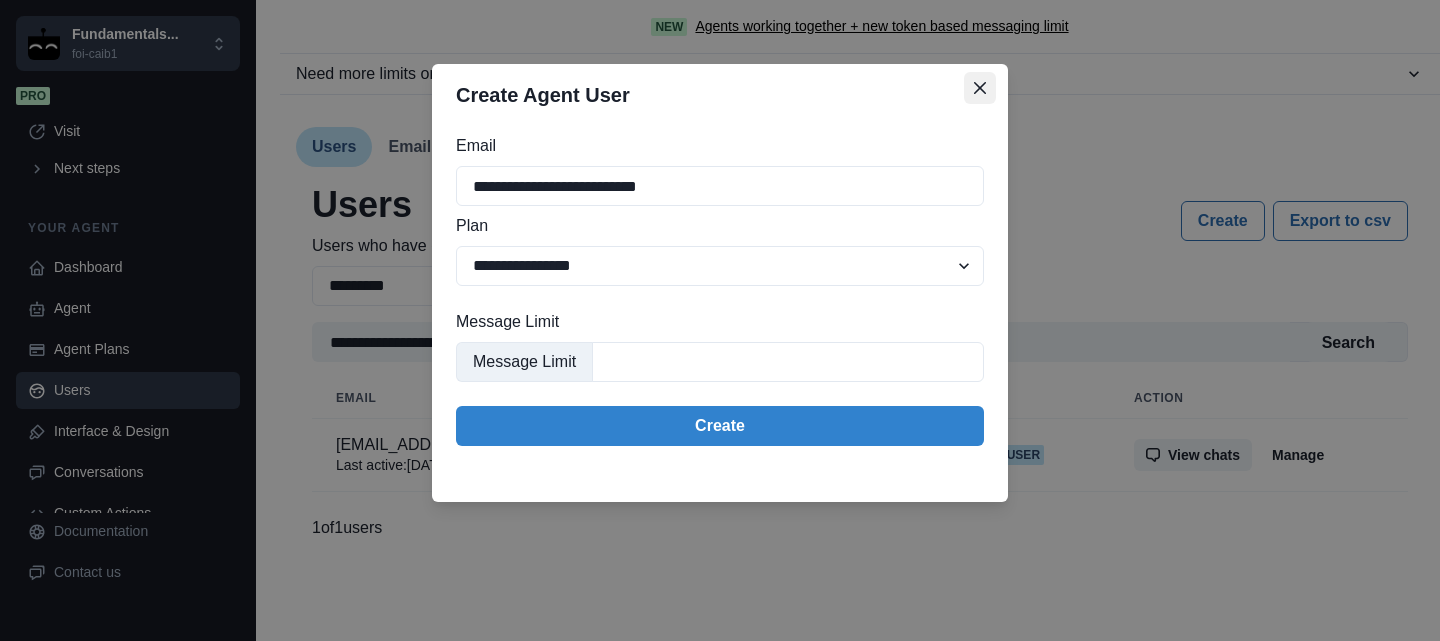 click 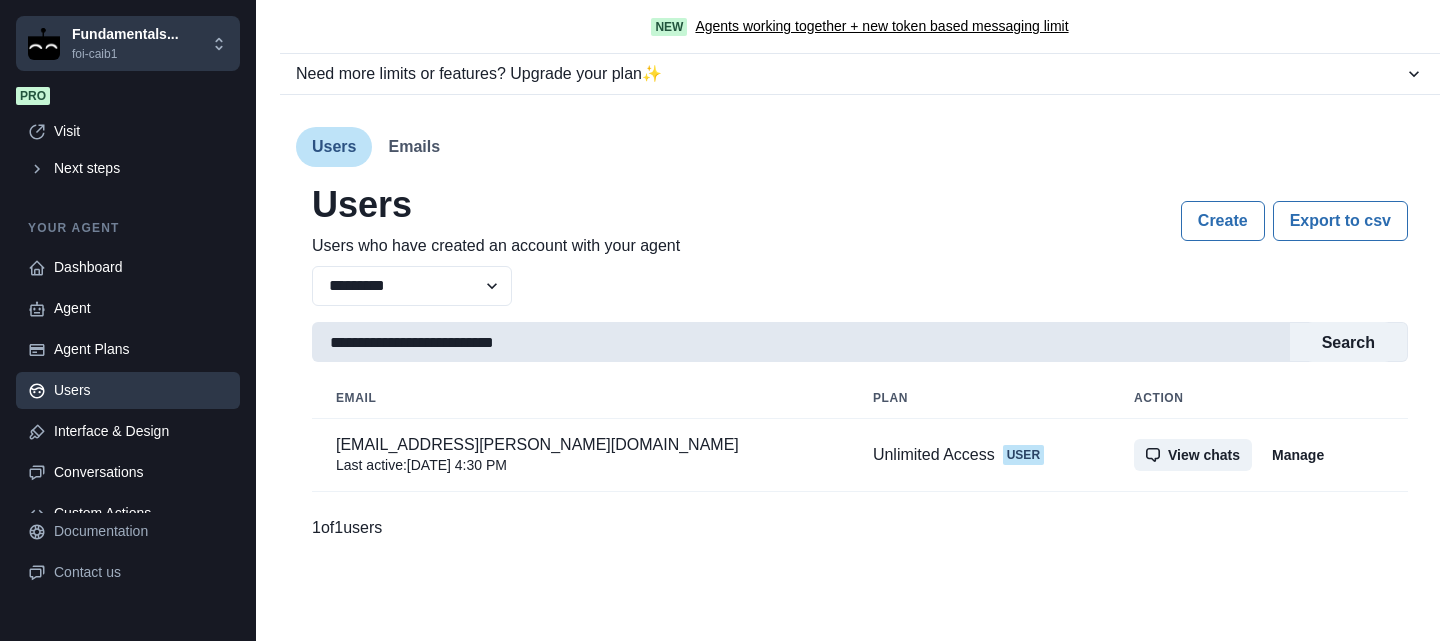 click on "**********" at bounding box center (801, 342) 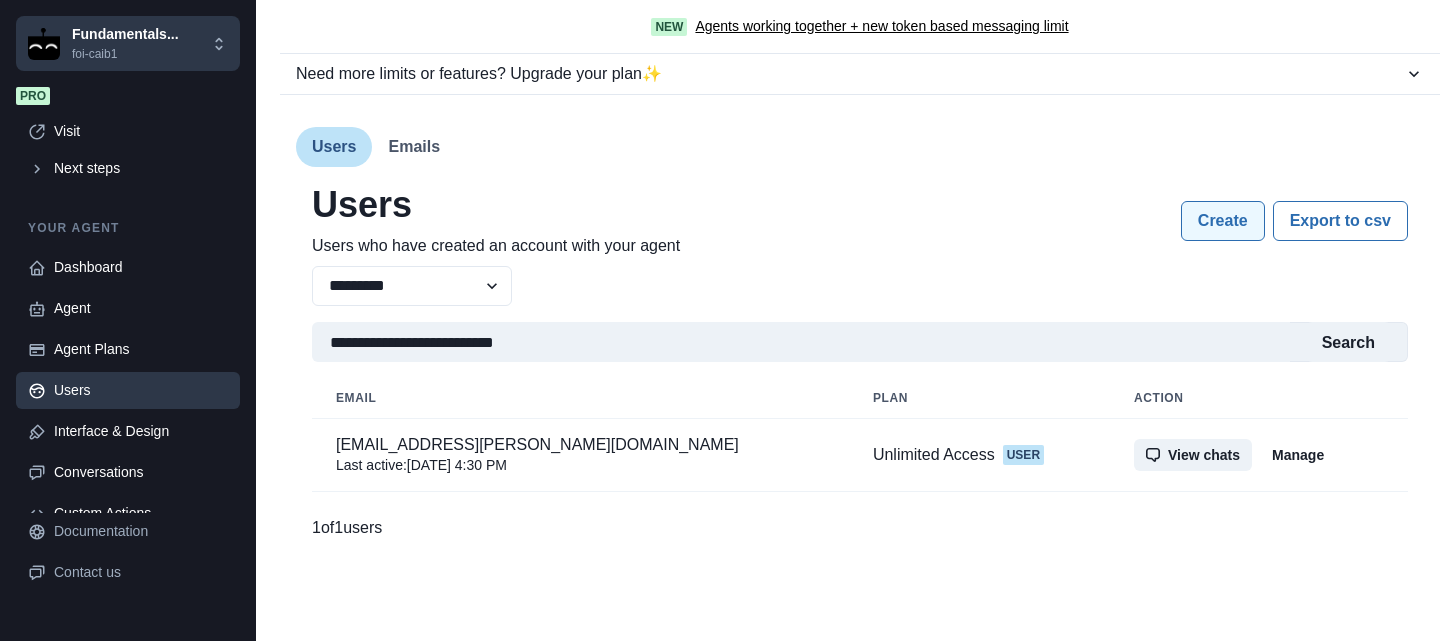 click on "Create" at bounding box center [1223, 221] 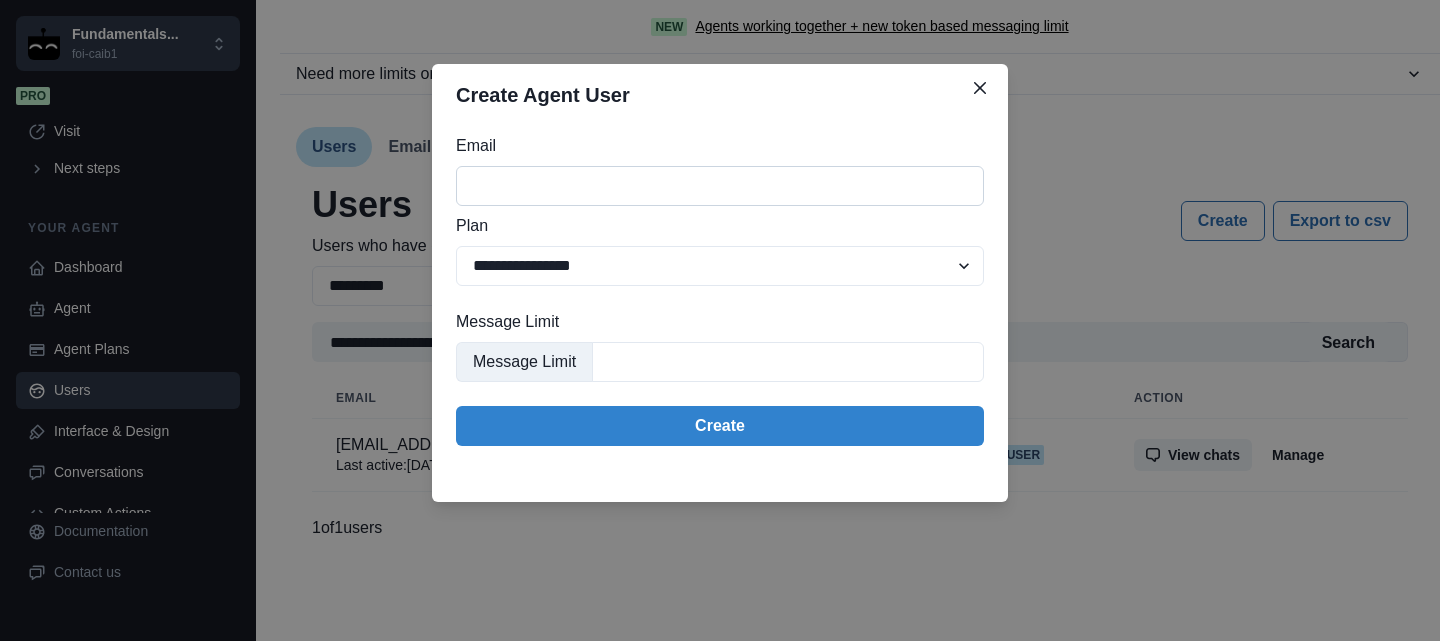 click on "Email" at bounding box center (720, 186) 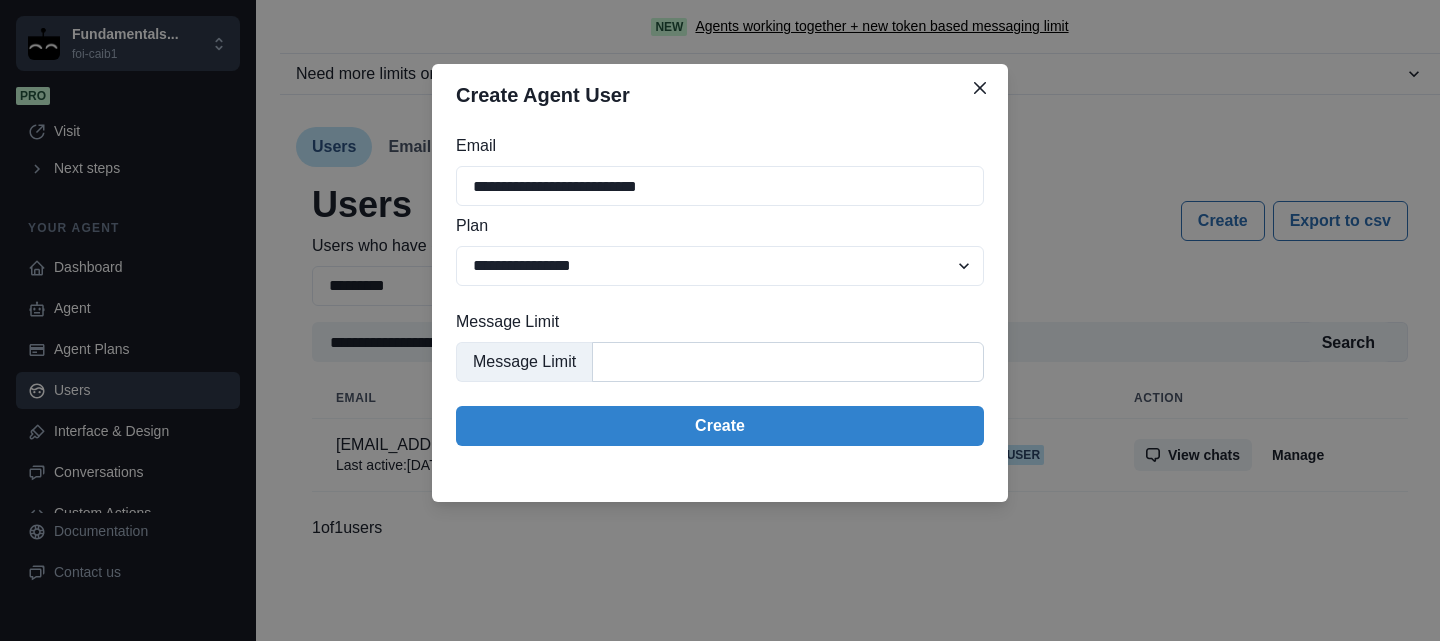 type on "**********" 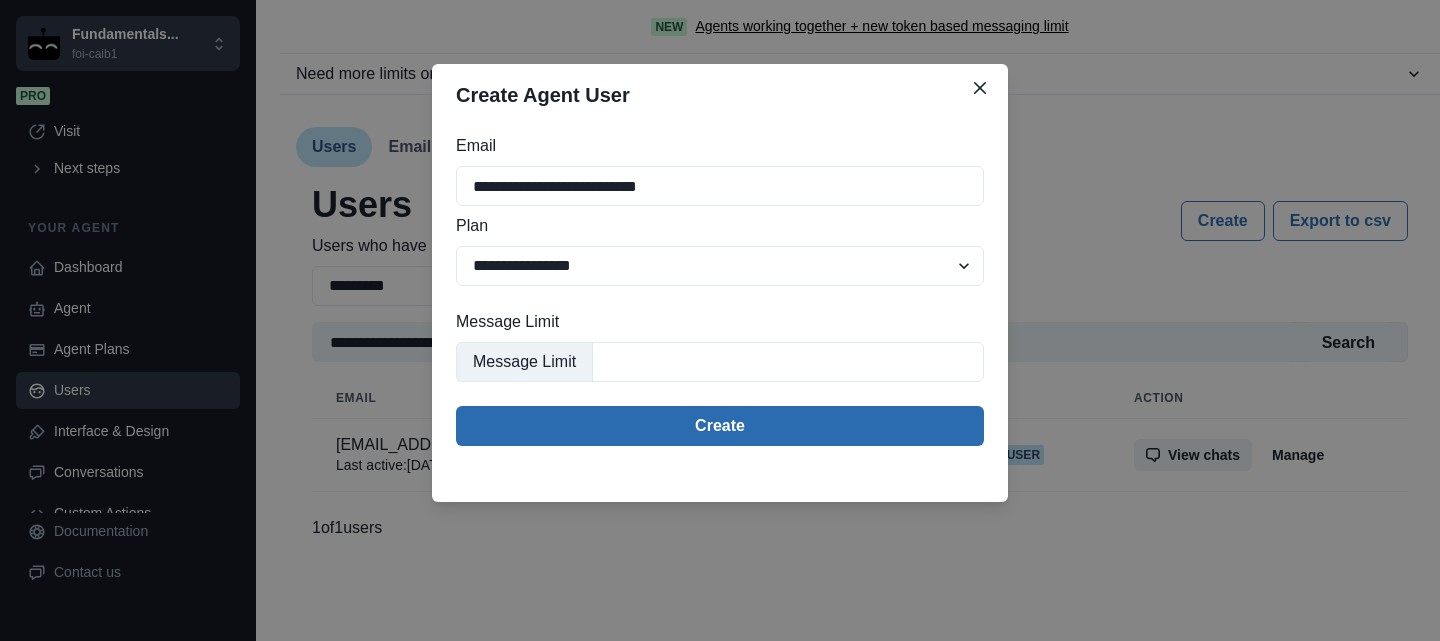 click on "Create" at bounding box center (720, 426) 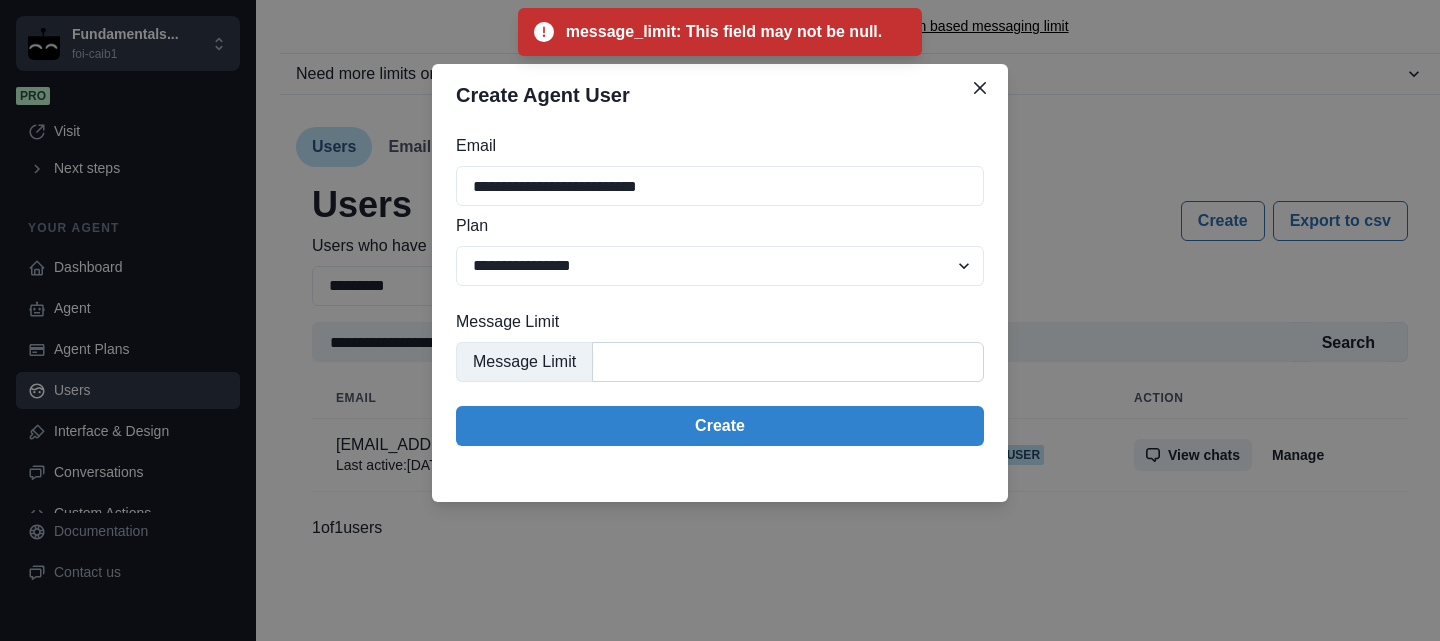 click on "Message Limit" at bounding box center [788, 362] 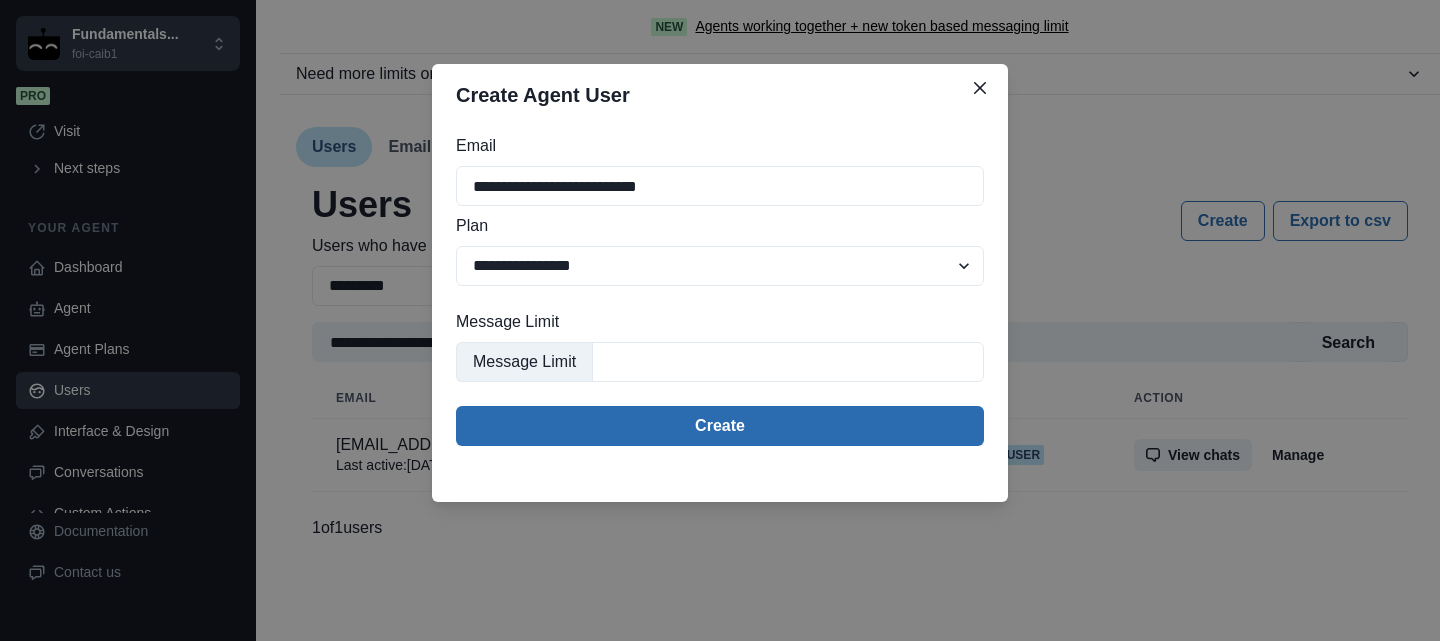 type on "*" 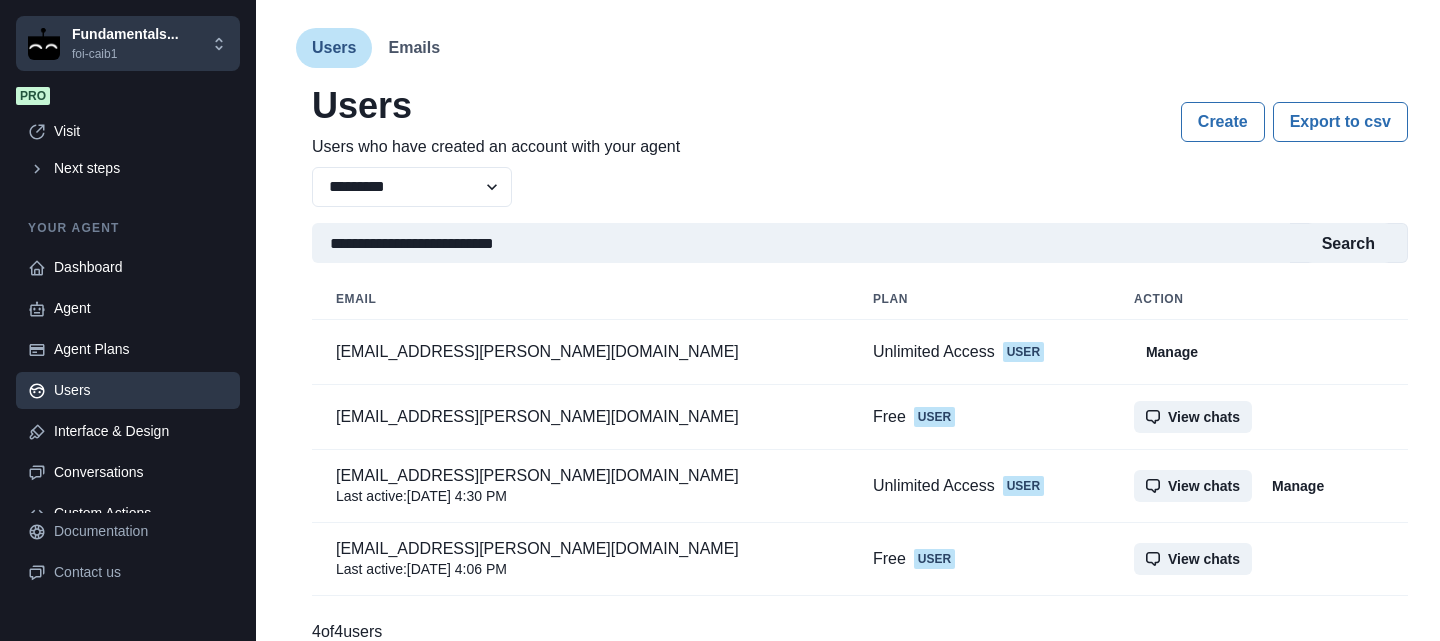 scroll, scrollTop: 100, scrollLeft: 0, axis: vertical 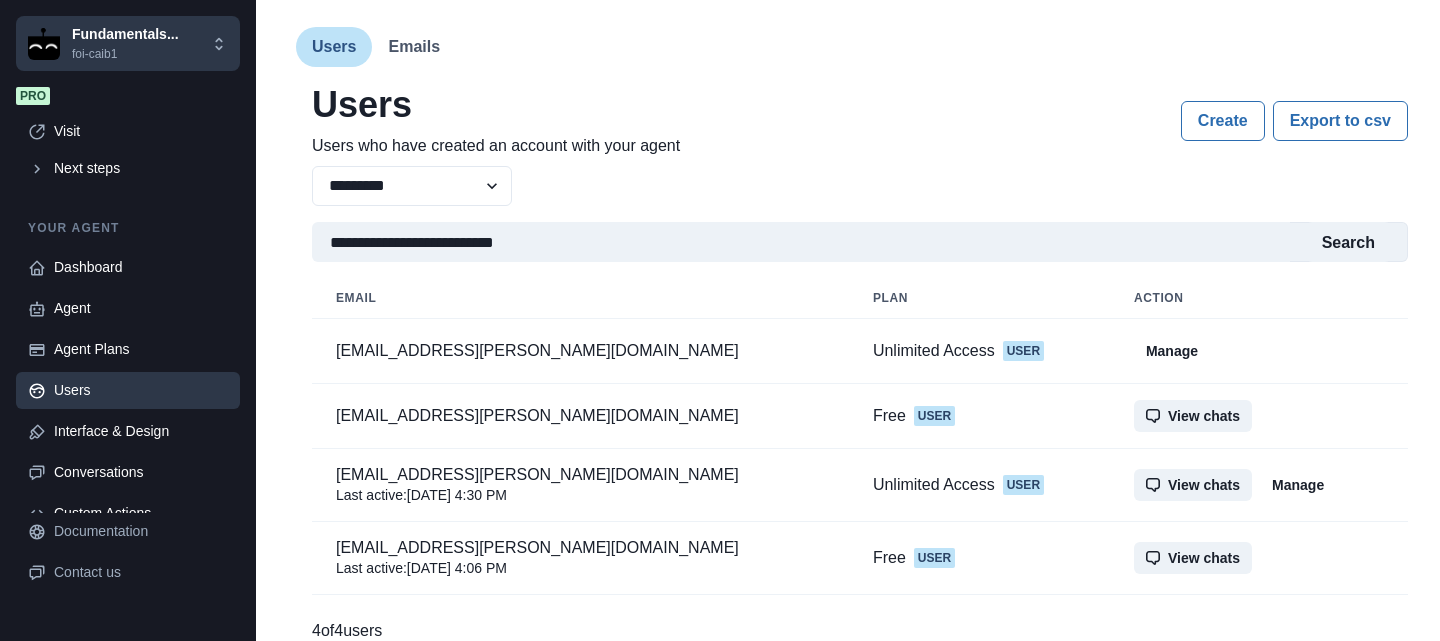 click on "Manage" at bounding box center [1172, 351] 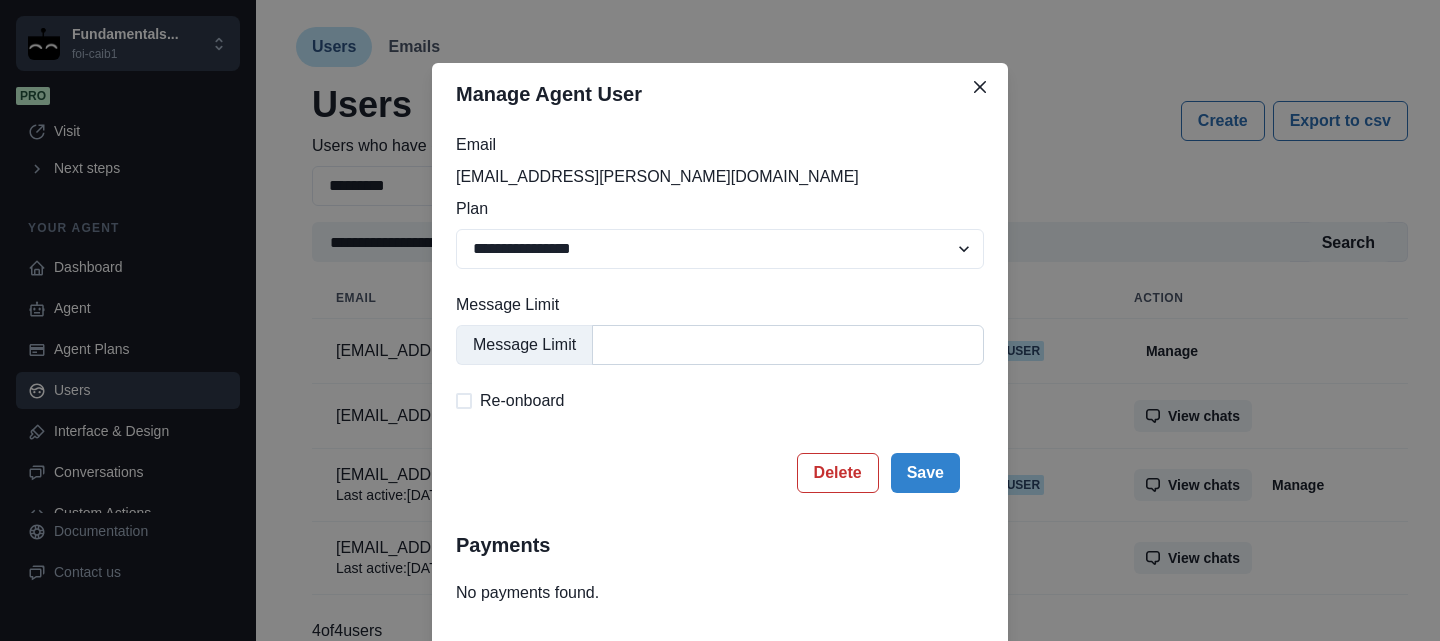 scroll, scrollTop: 0, scrollLeft: 0, axis: both 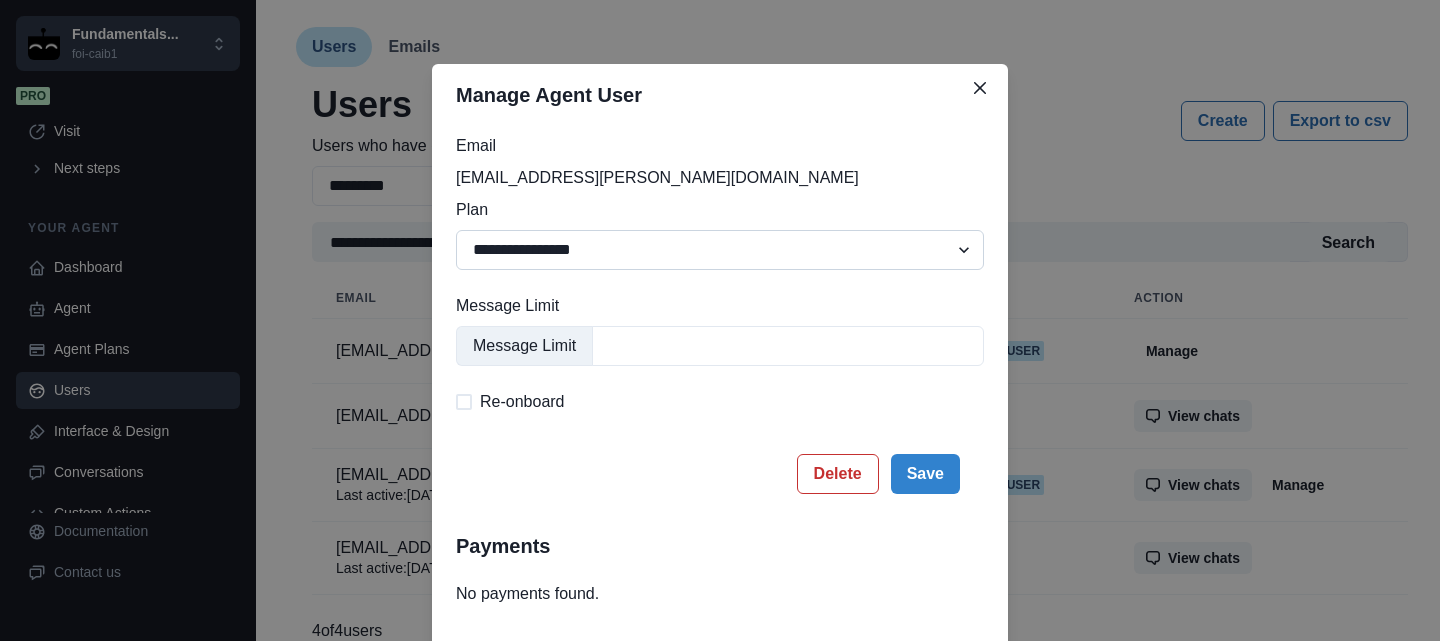 click on "**********" at bounding box center (720, 250) 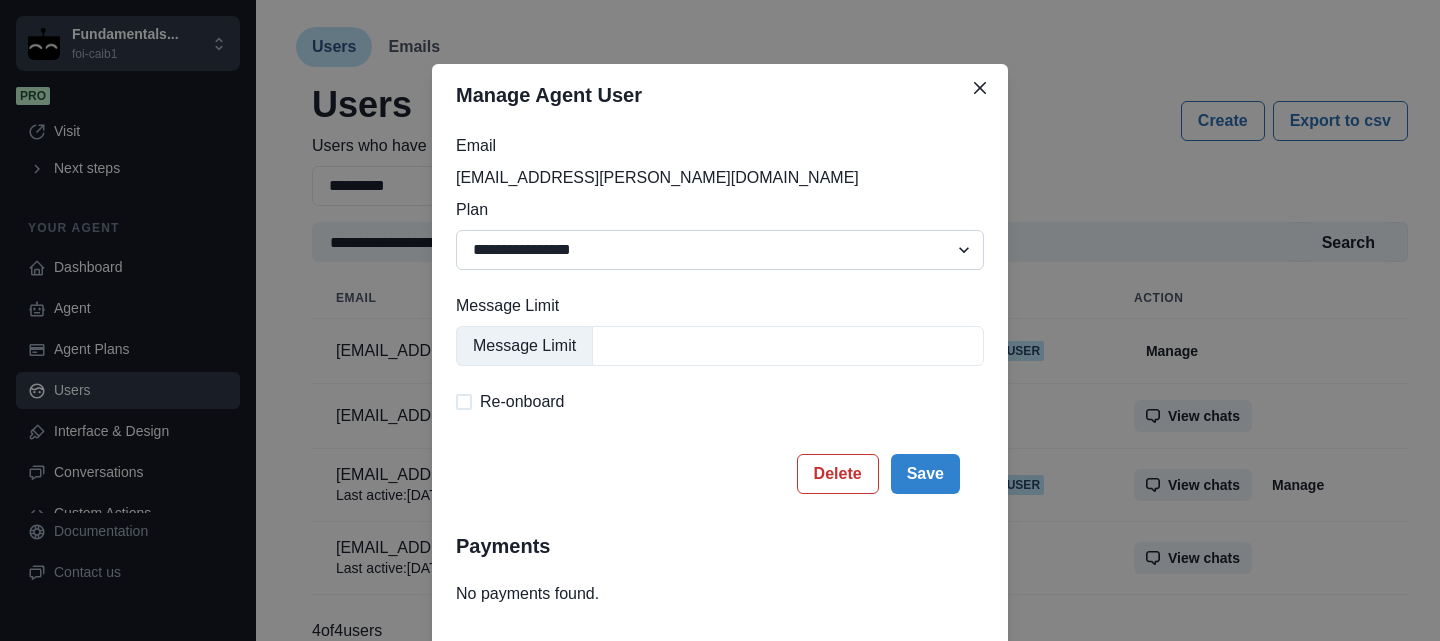click on "**********" at bounding box center [720, 250] 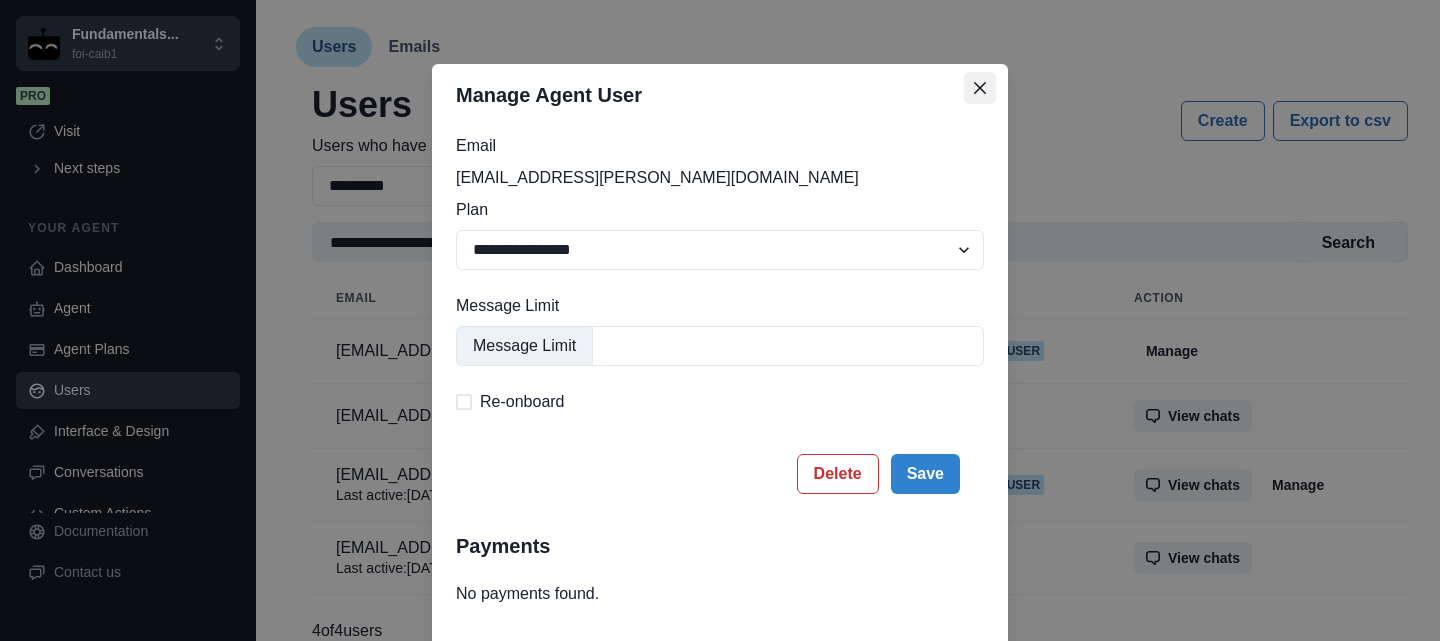 click at bounding box center [980, 88] 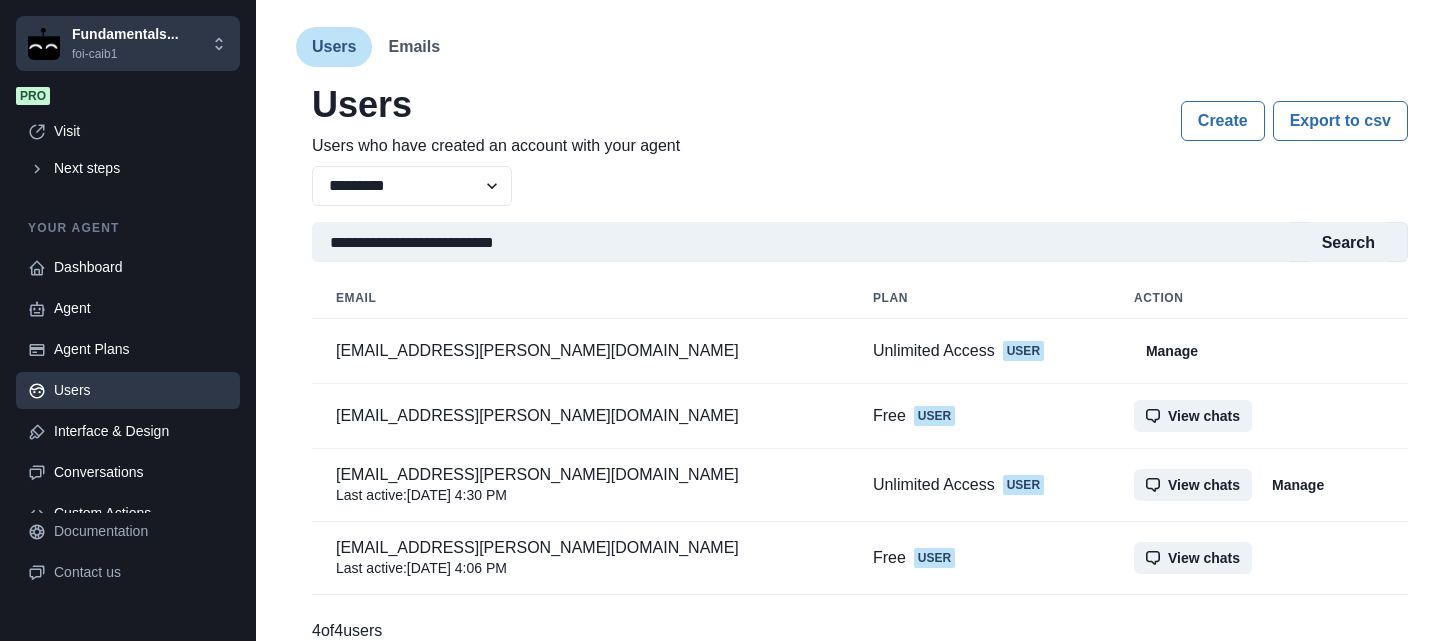 click on "Manage" at bounding box center [1298, 485] 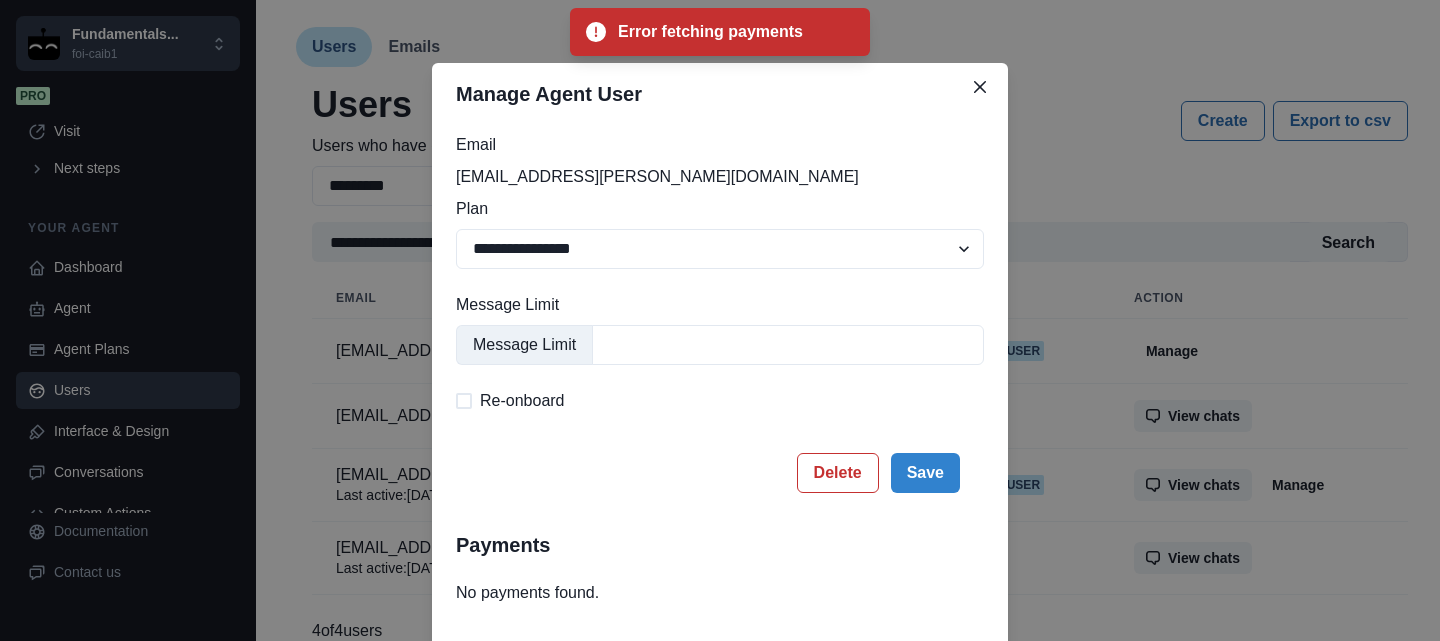scroll, scrollTop: 0, scrollLeft: 0, axis: both 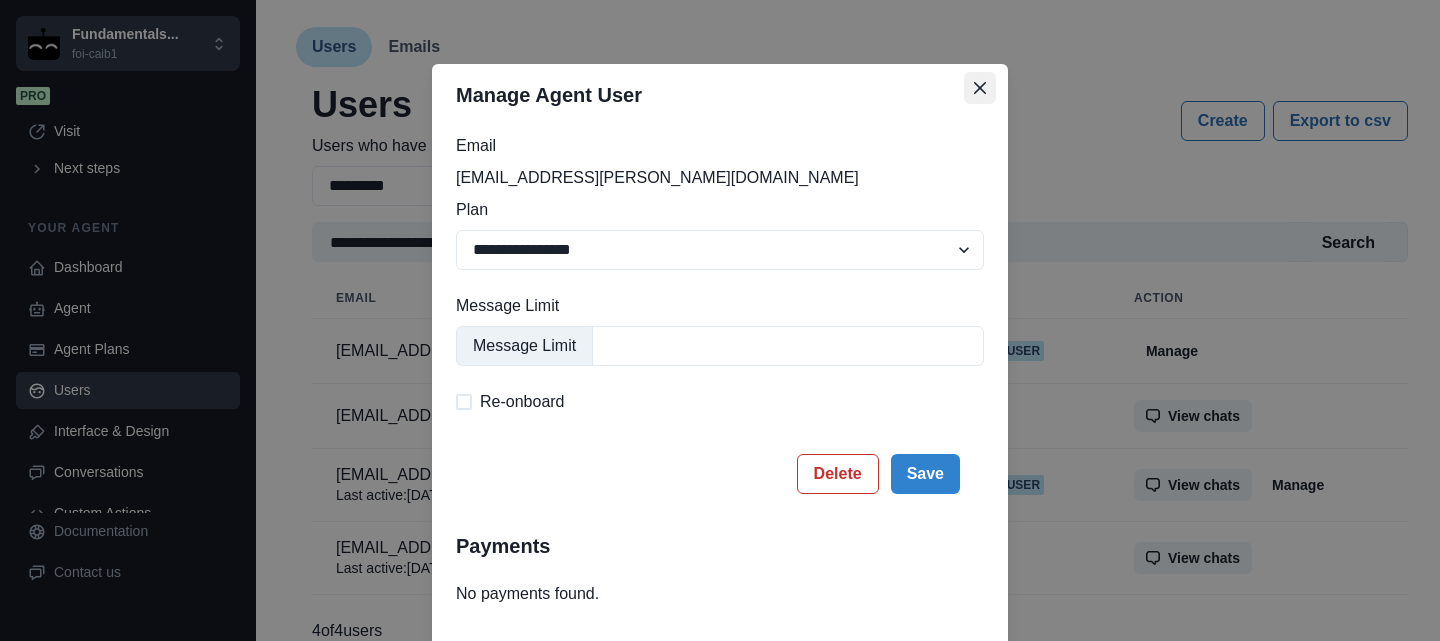 click at bounding box center (980, 88) 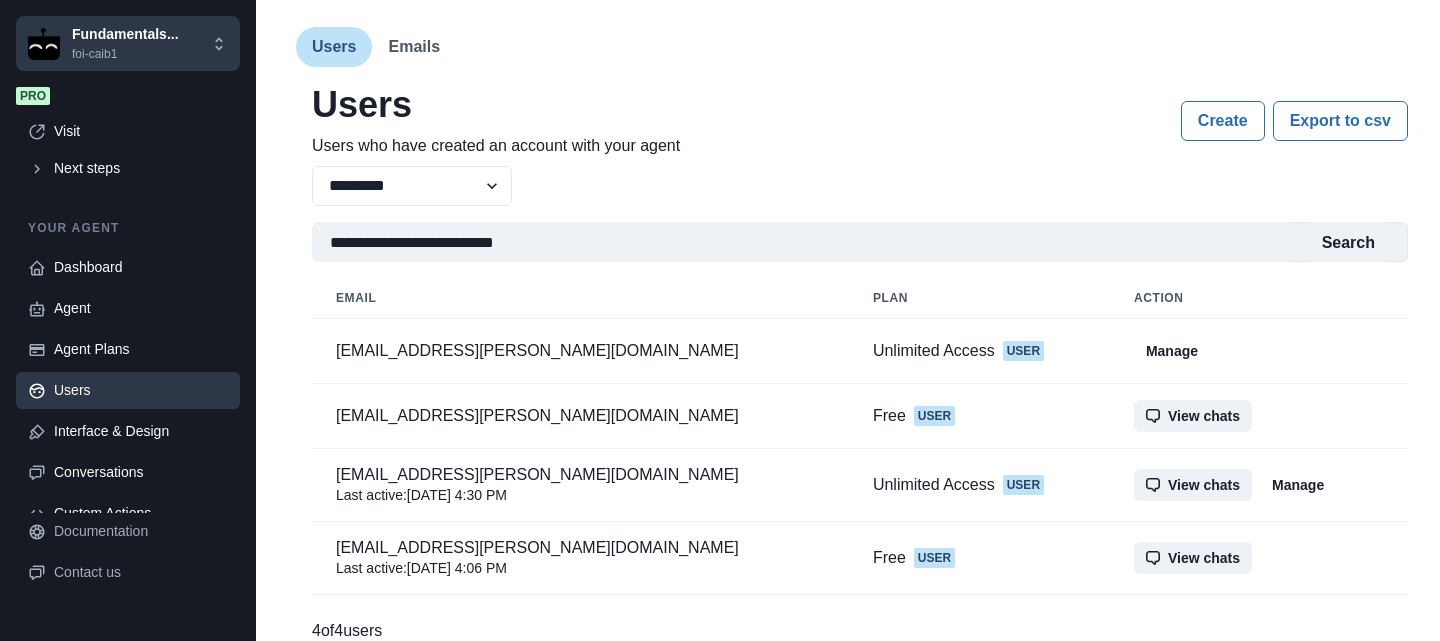 click on "Manage" at bounding box center [1172, 351] 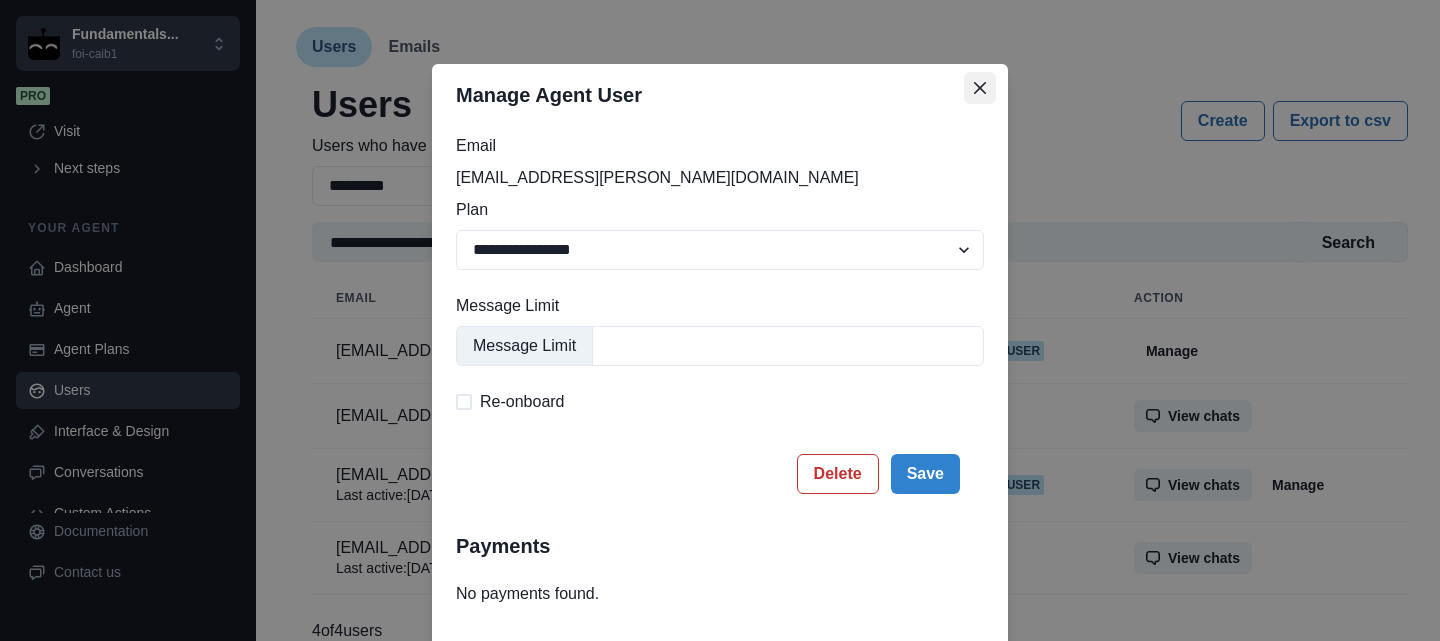 click at bounding box center (980, 88) 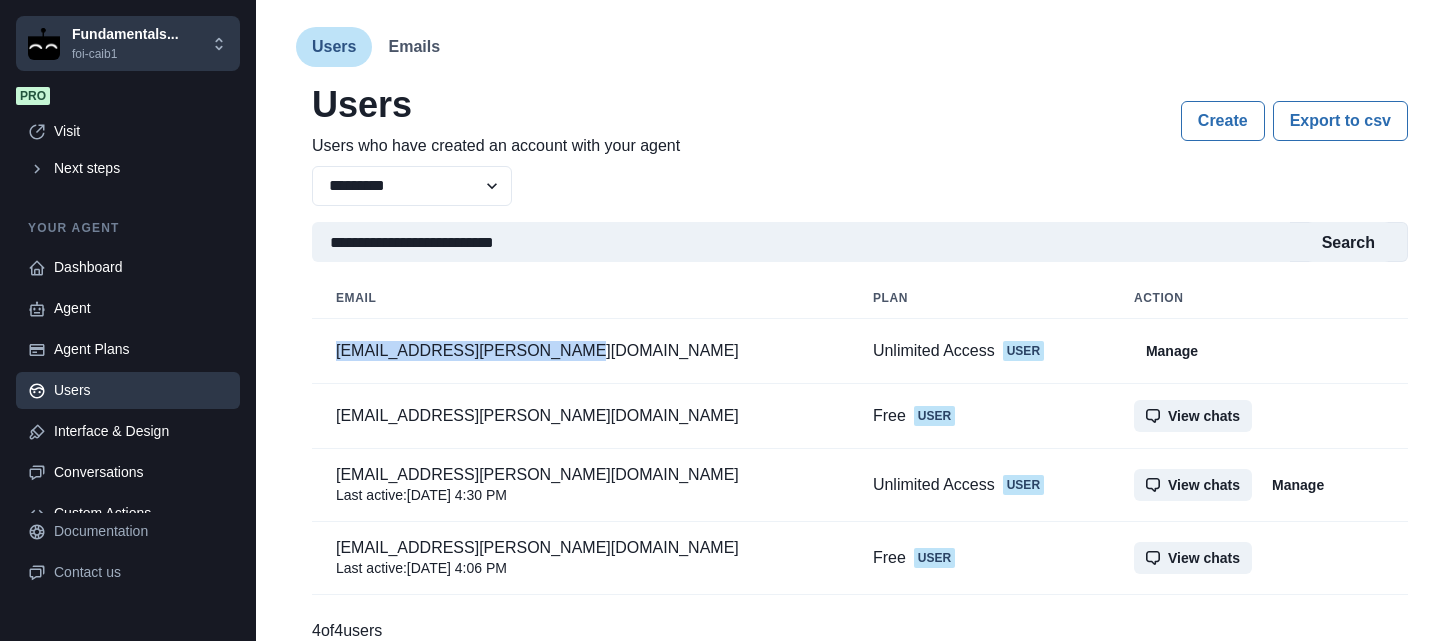 drag, startPoint x: 326, startPoint y: 360, endPoint x: 626, endPoint y: 337, distance: 300.88037 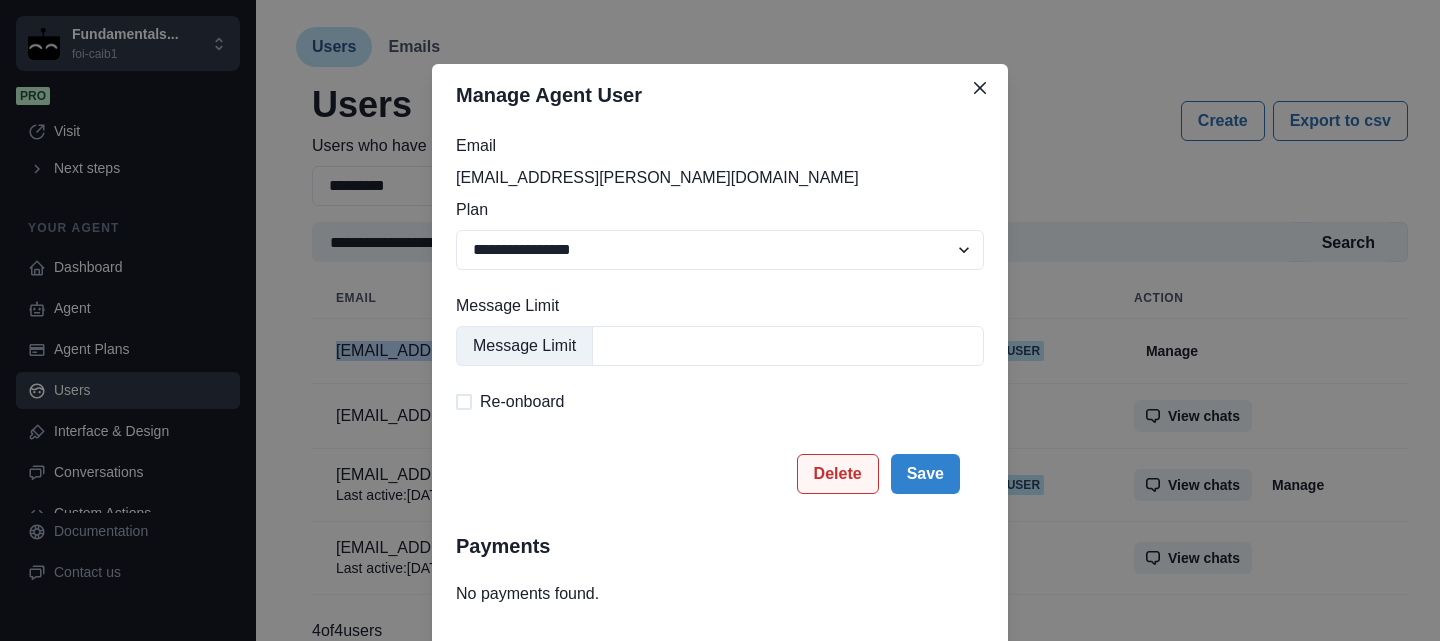 click on "Delete" at bounding box center (838, 474) 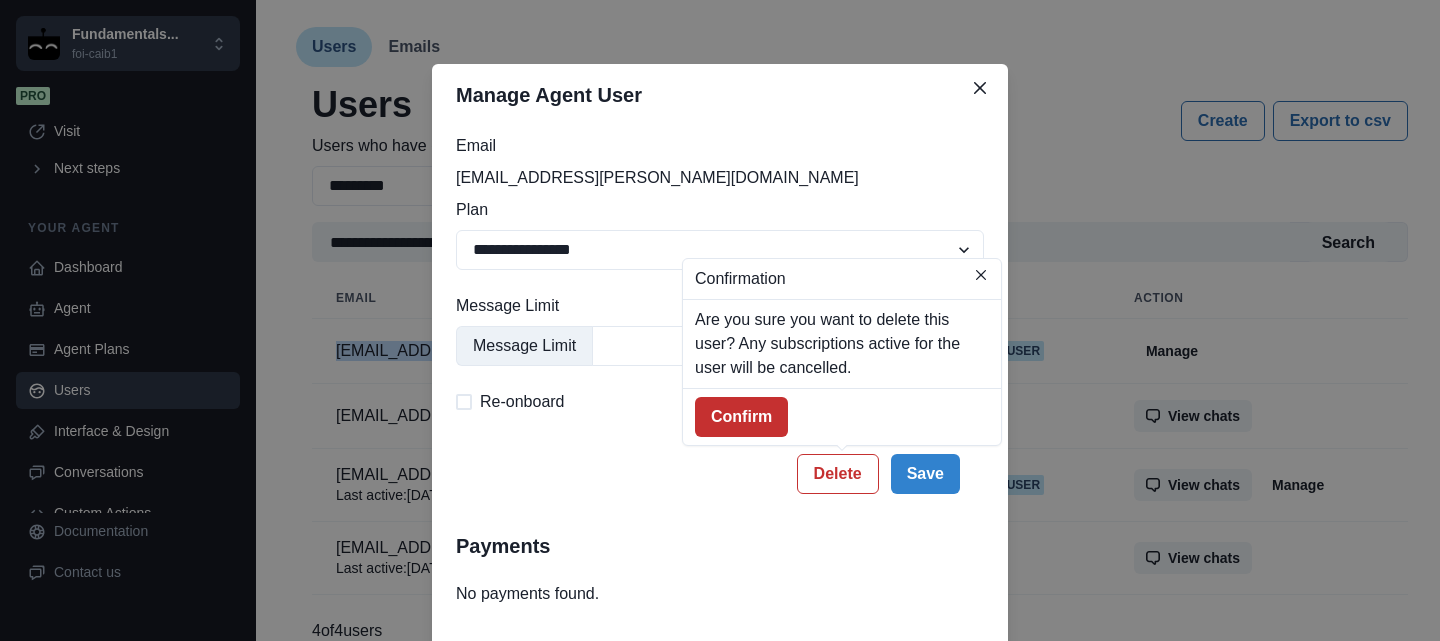 click on "Confirm" at bounding box center (741, 417) 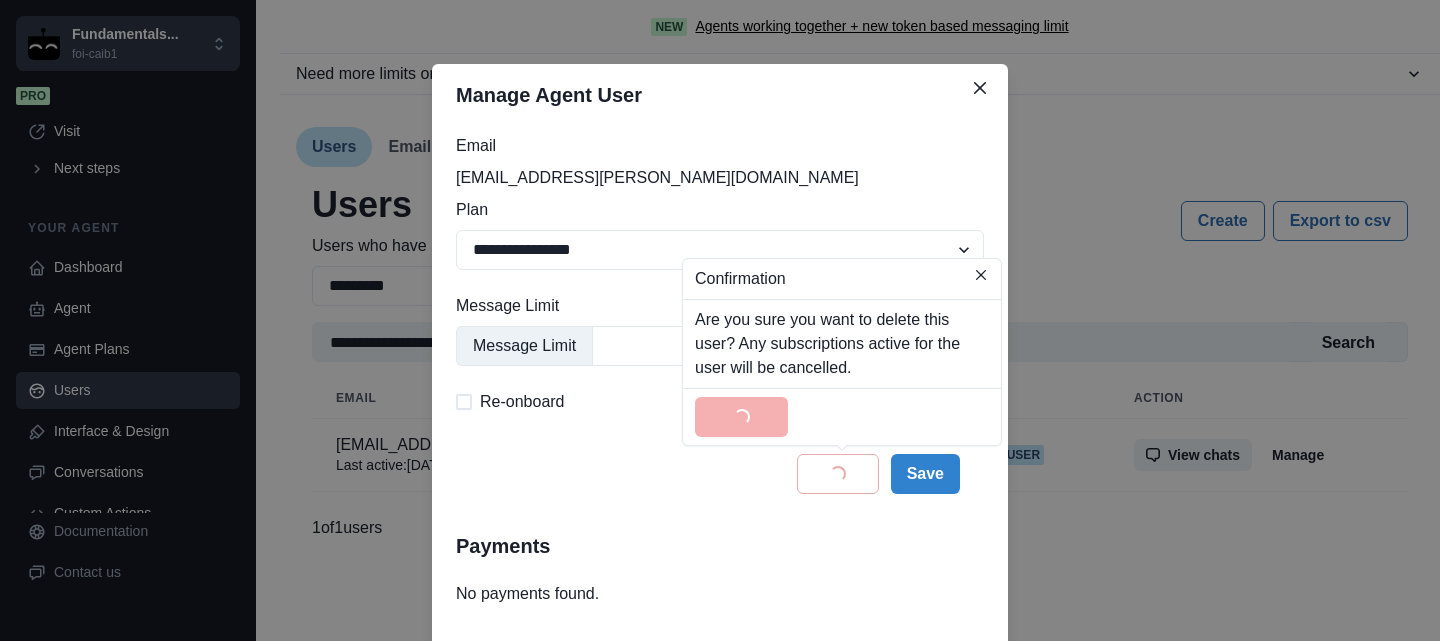 scroll, scrollTop: 0, scrollLeft: 0, axis: both 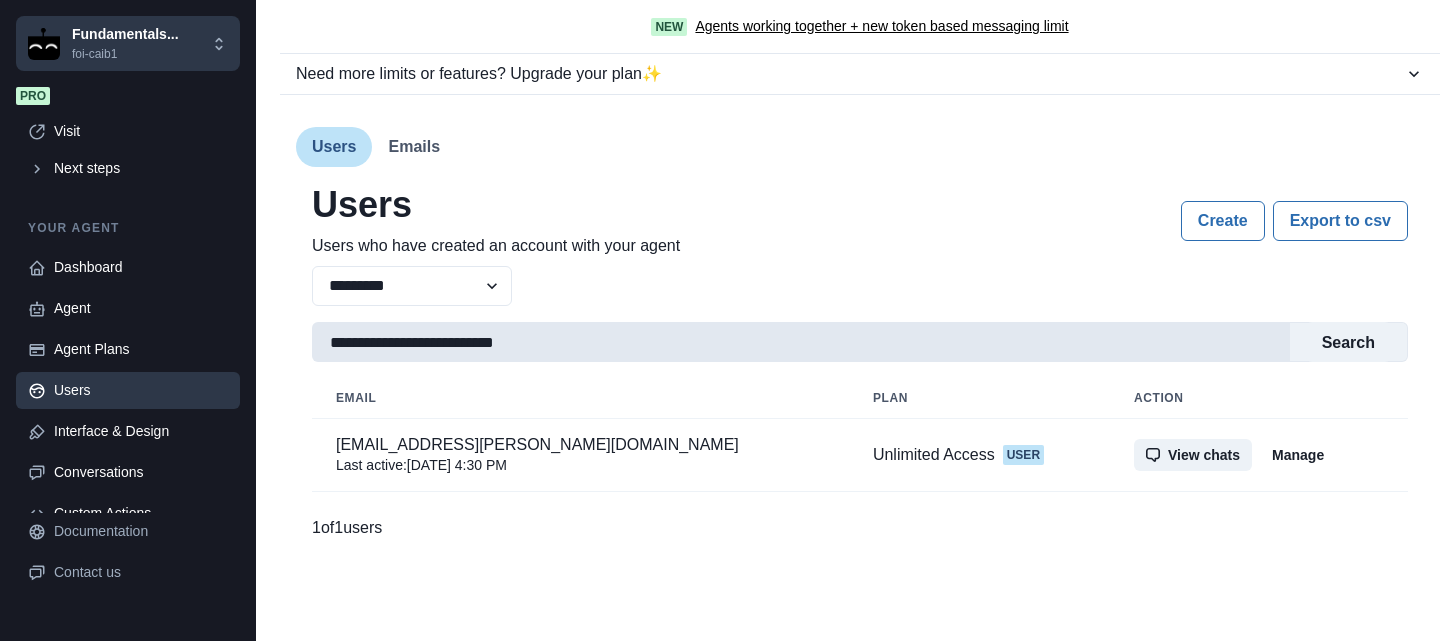 click on "**********" at bounding box center (801, 342) 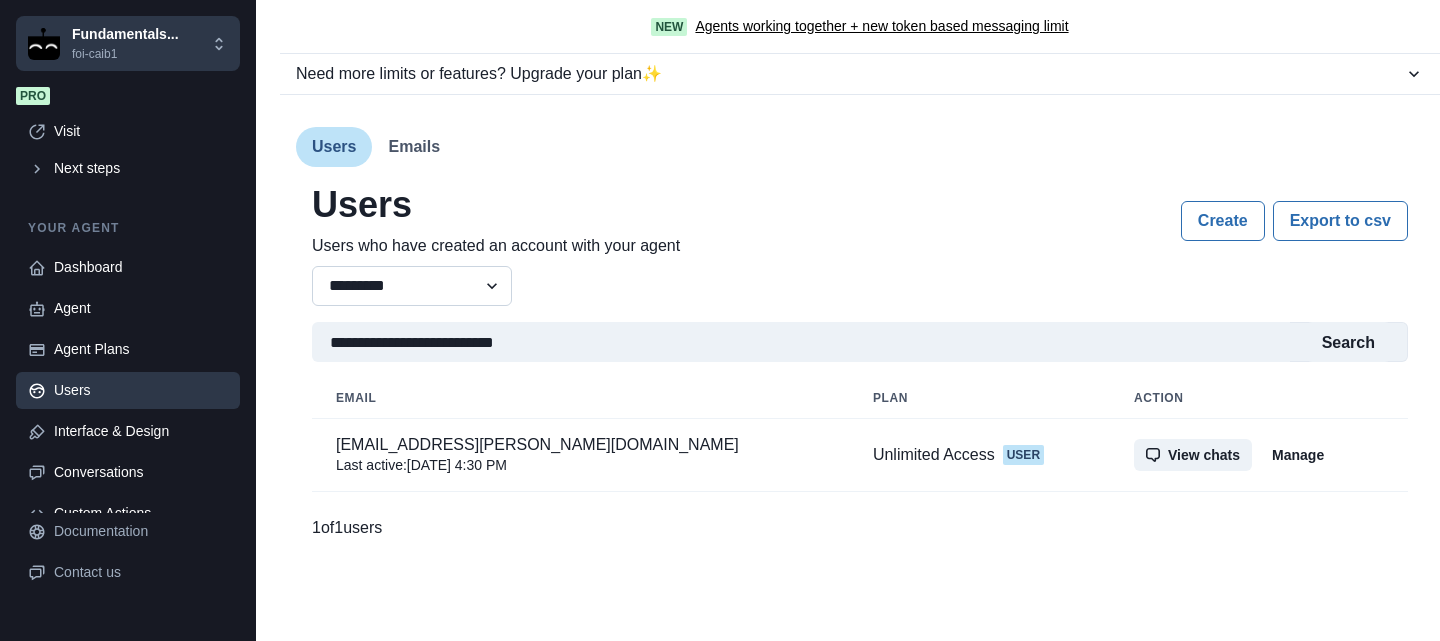 click on "**********" at bounding box center [412, 286] 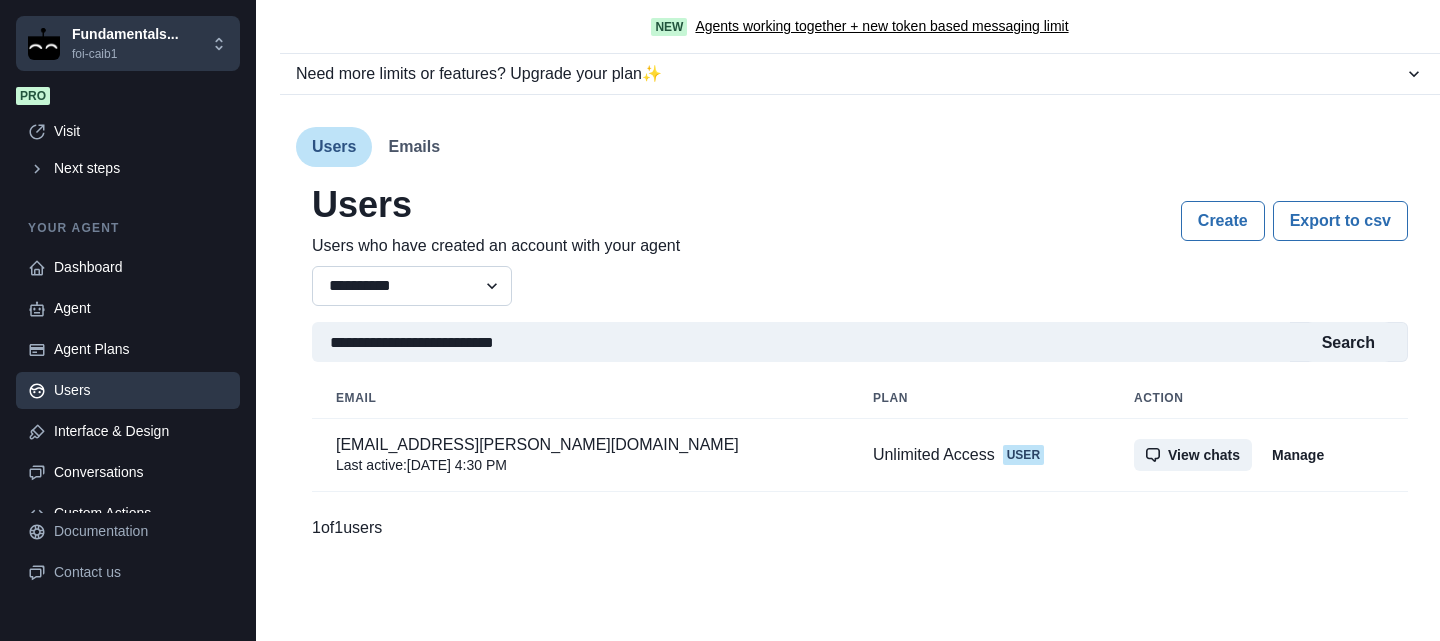 click on "**********" at bounding box center [412, 286] 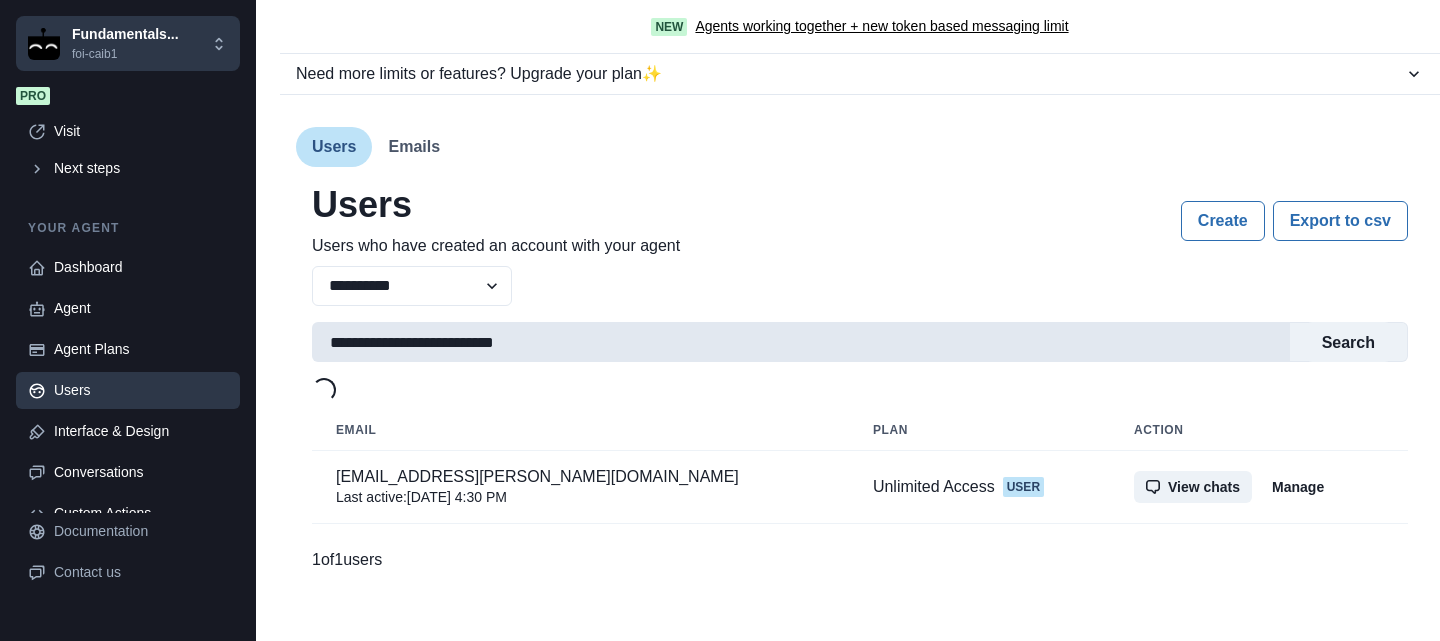 click on "**********" at bounding box center [801, 342] 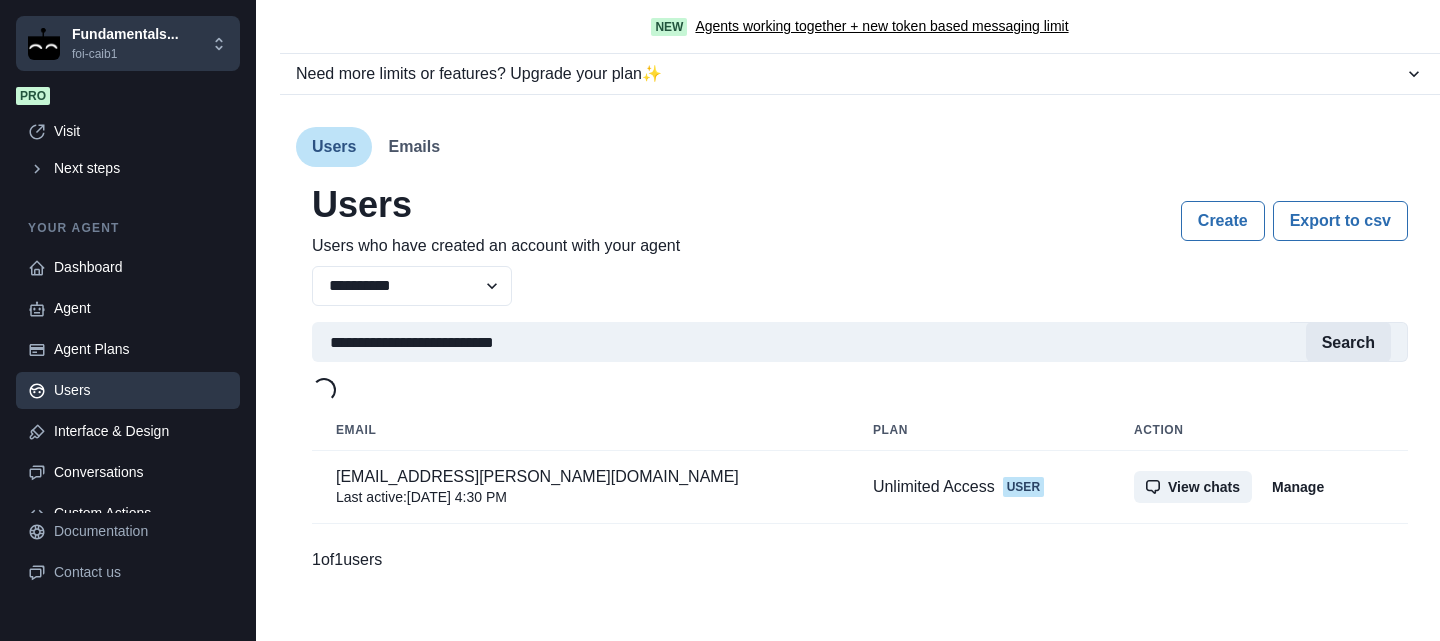 click on "Search" at bounding box center (1348, 342) 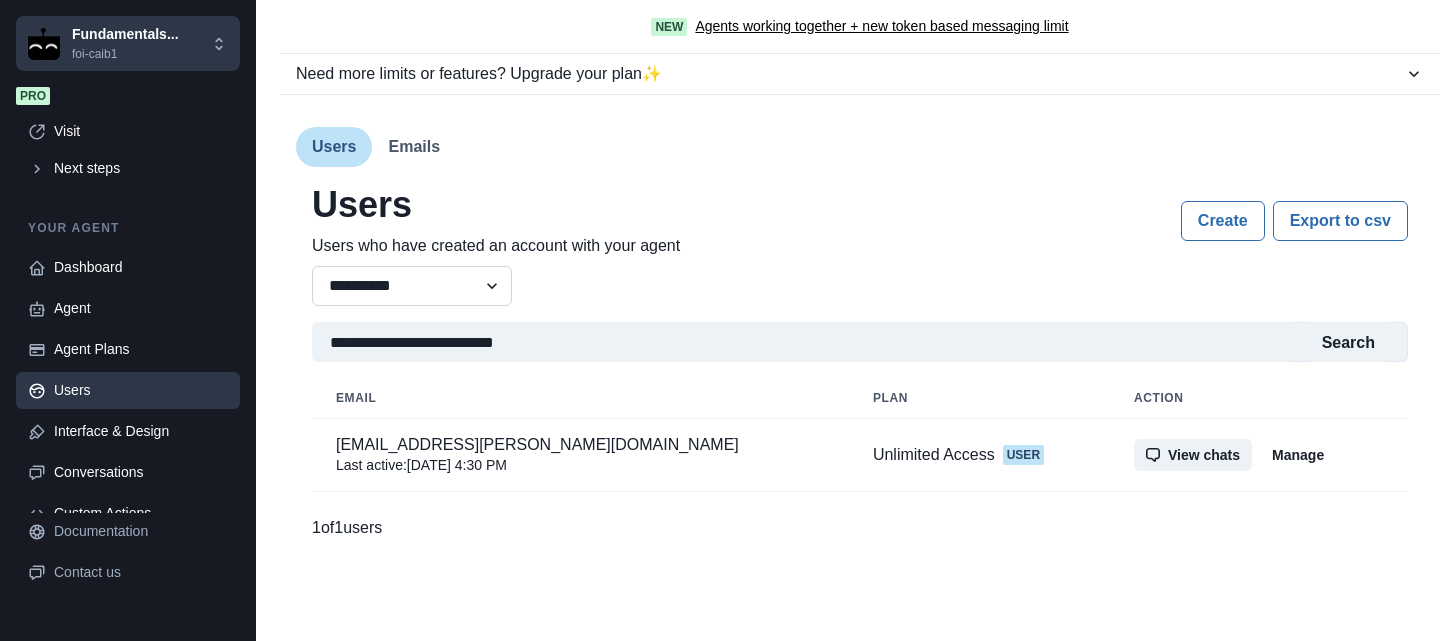 click on "**********" at bounding box center [412, 286] 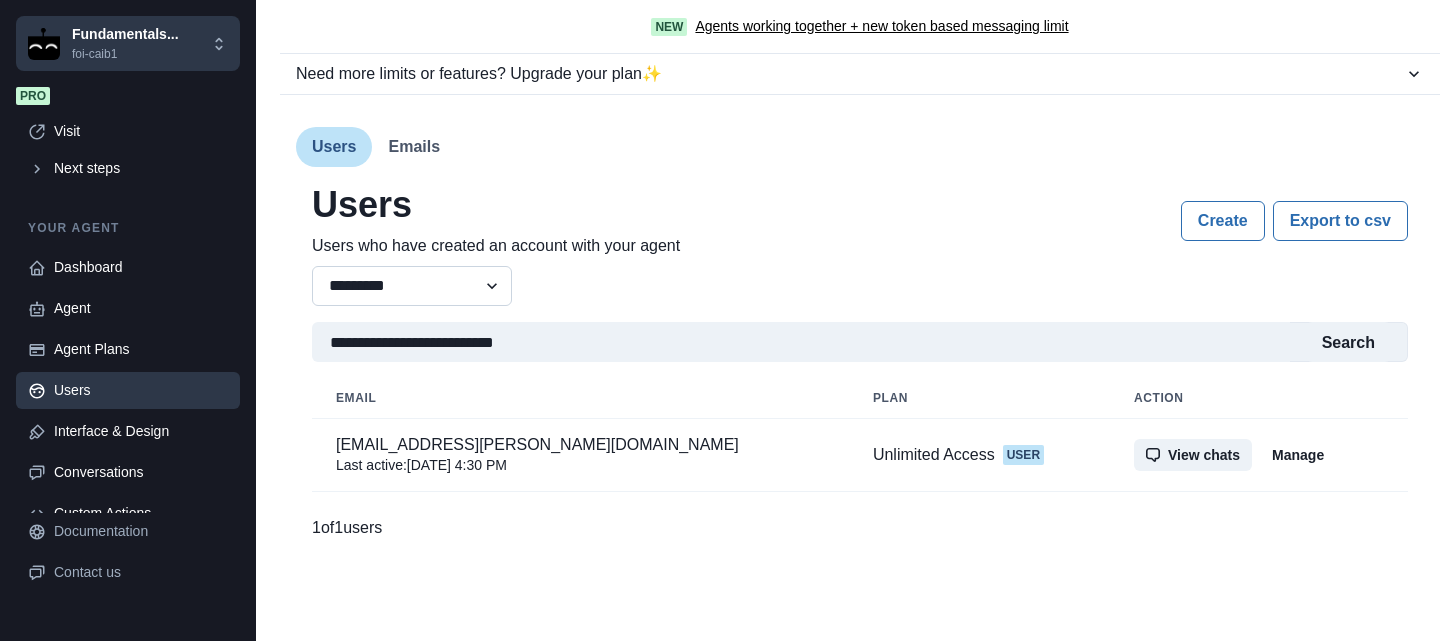 click on "**********" at bounding box center [412, 286] 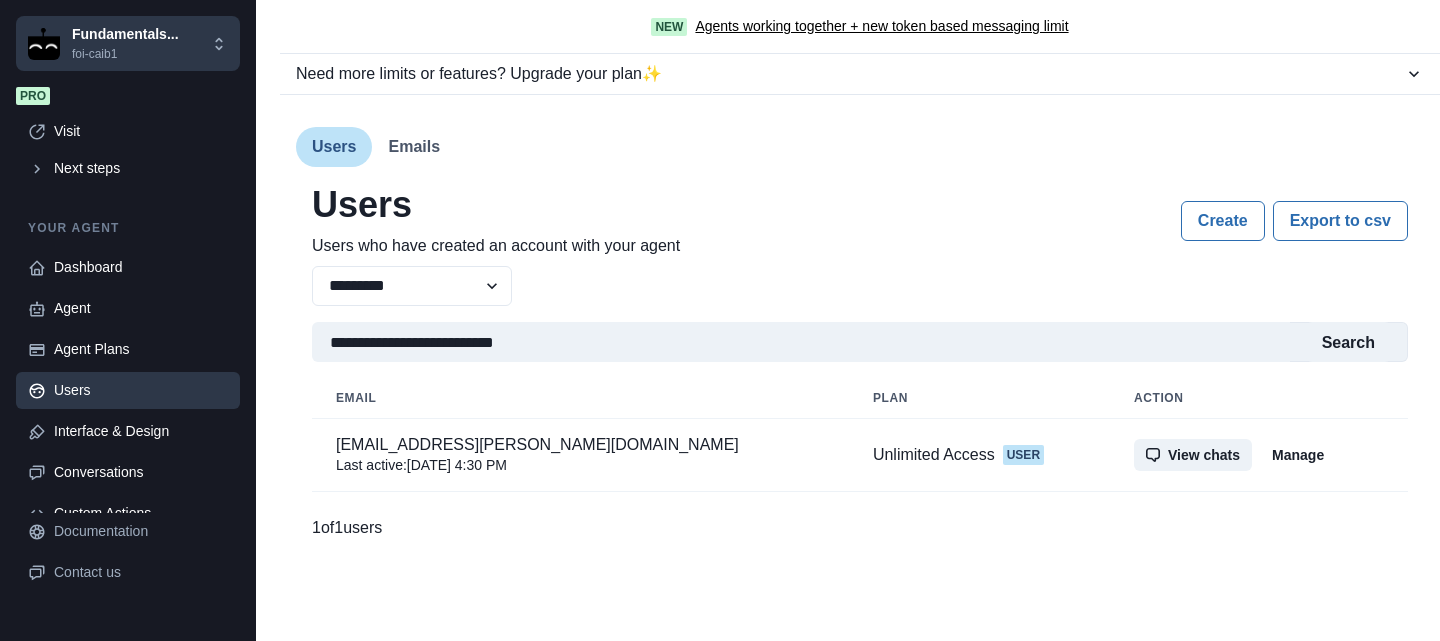 click on "Users" at bounding box center [141, 390] 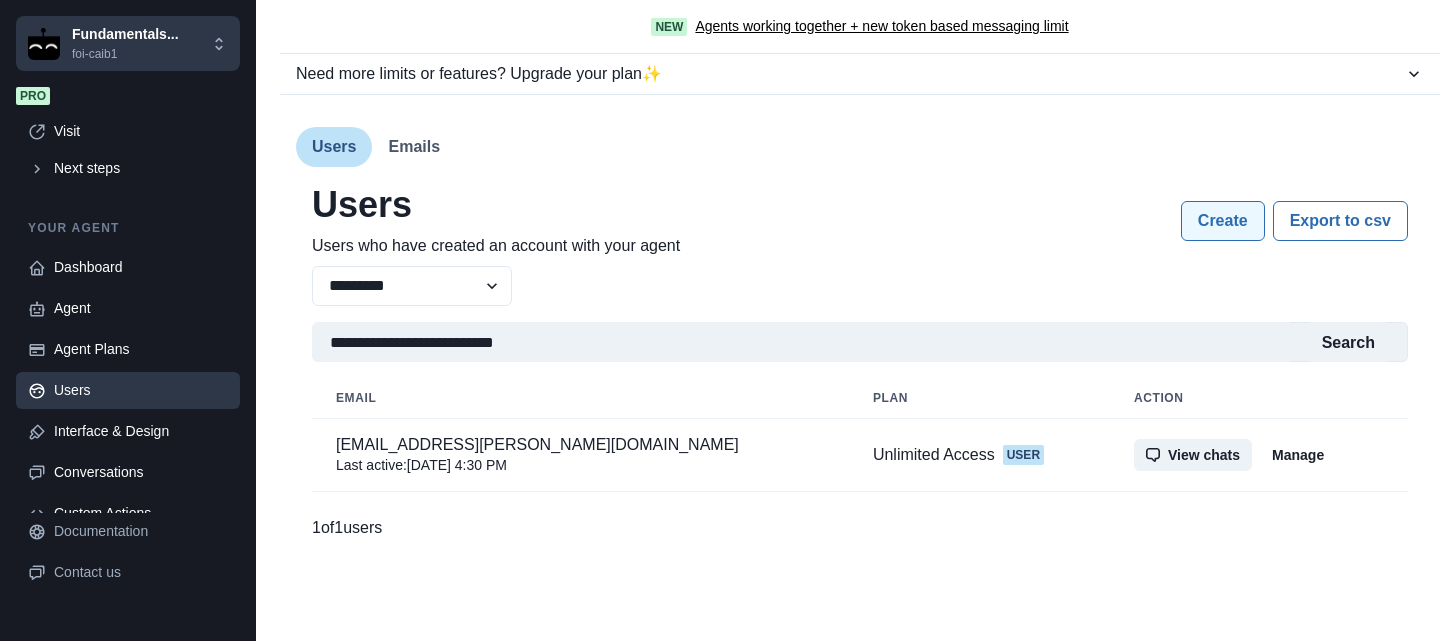 click on "Create" at bounding box center (1223, 221) 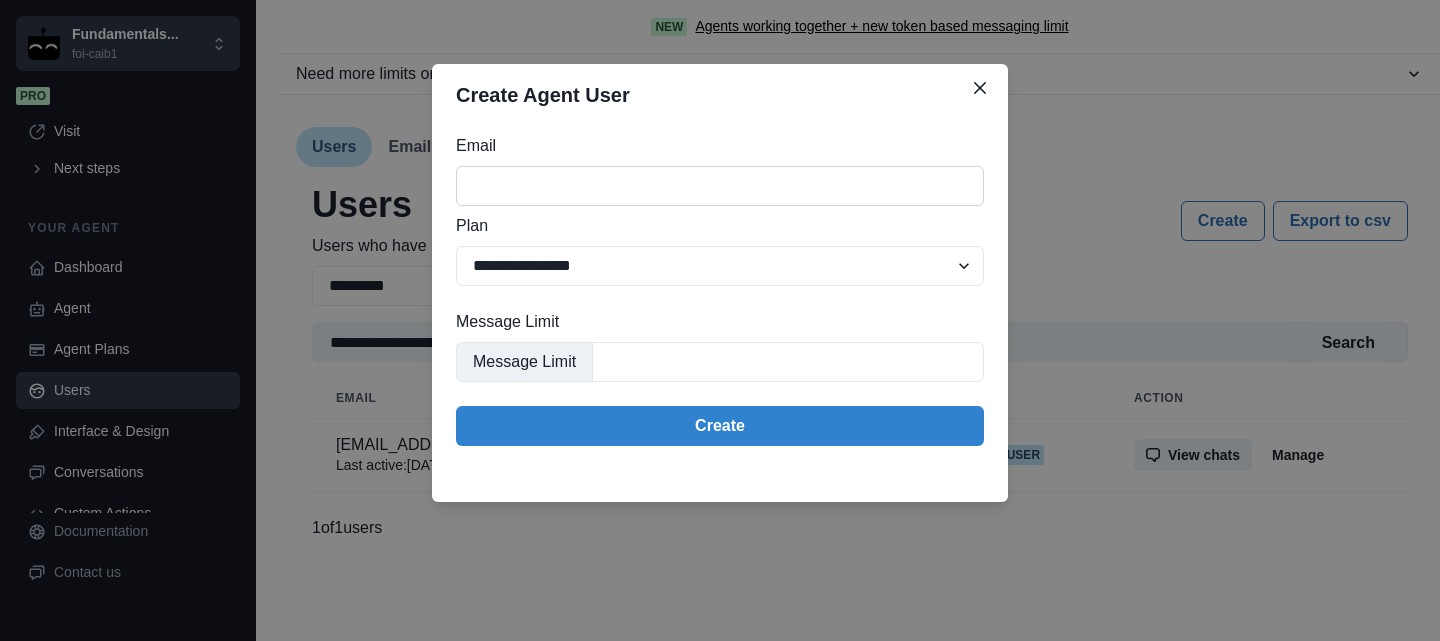 click on "Email" at bounding box center [720, 186] 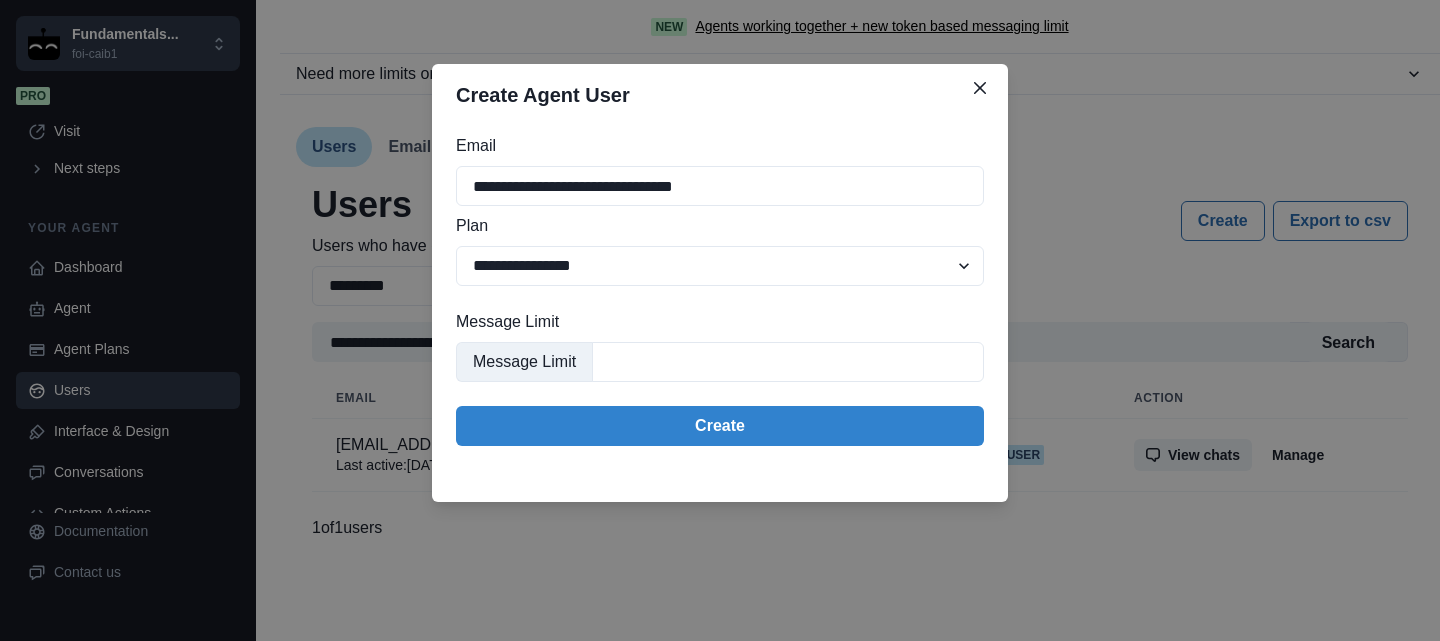 drag, startPoint x: 810, startPoint y: 196, endPoint x: 376, endPoint y: 194, distance: 434.0046 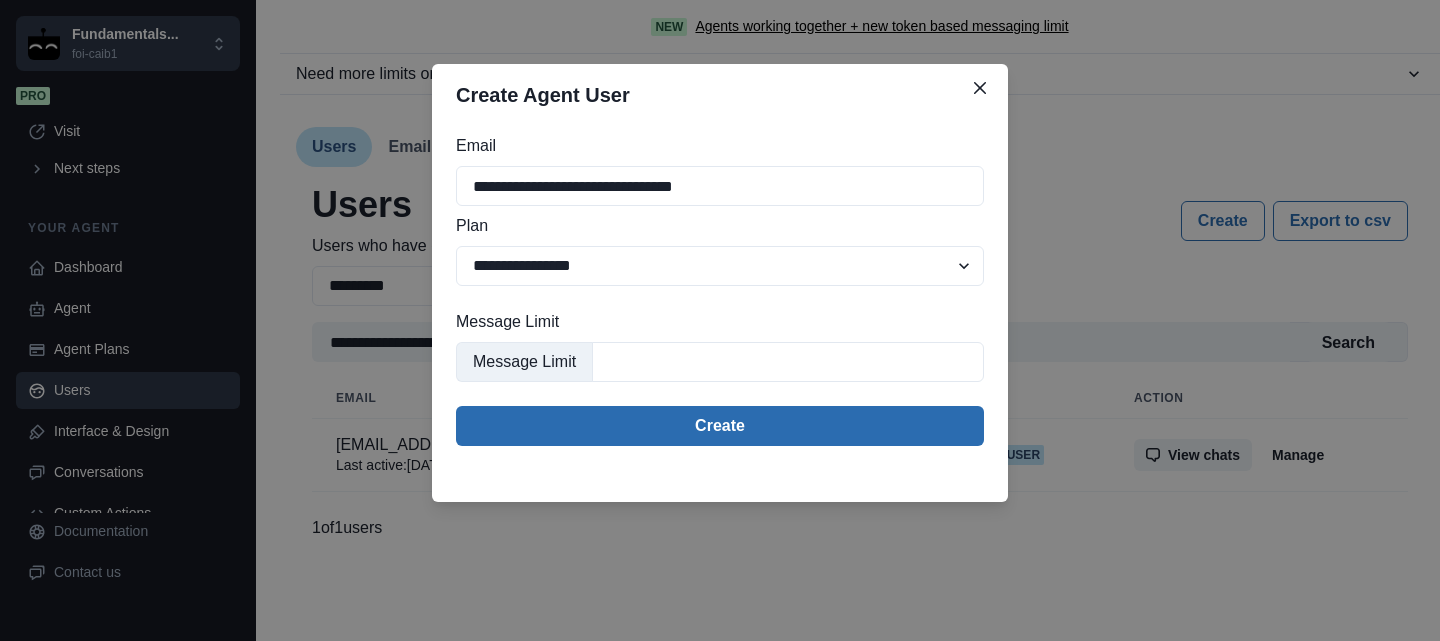 type on "**********" 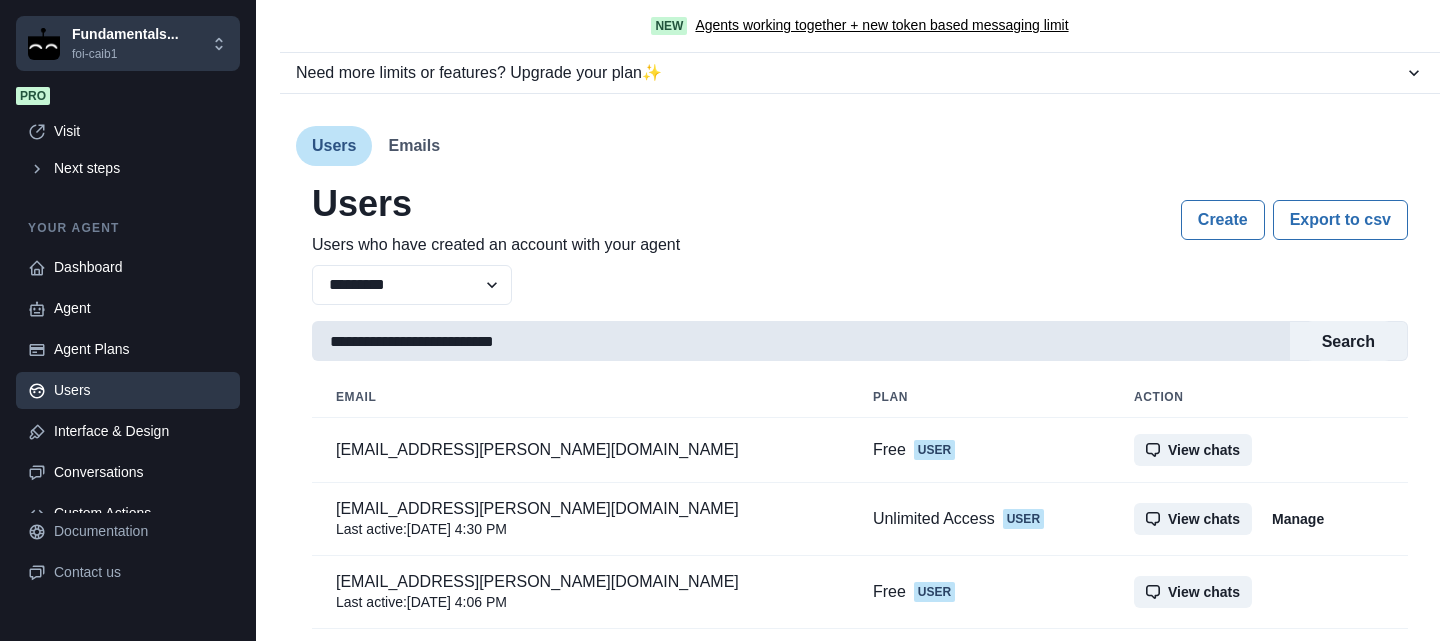 scroll, scrollTop: 0, scrollLeft: 0, axis: both 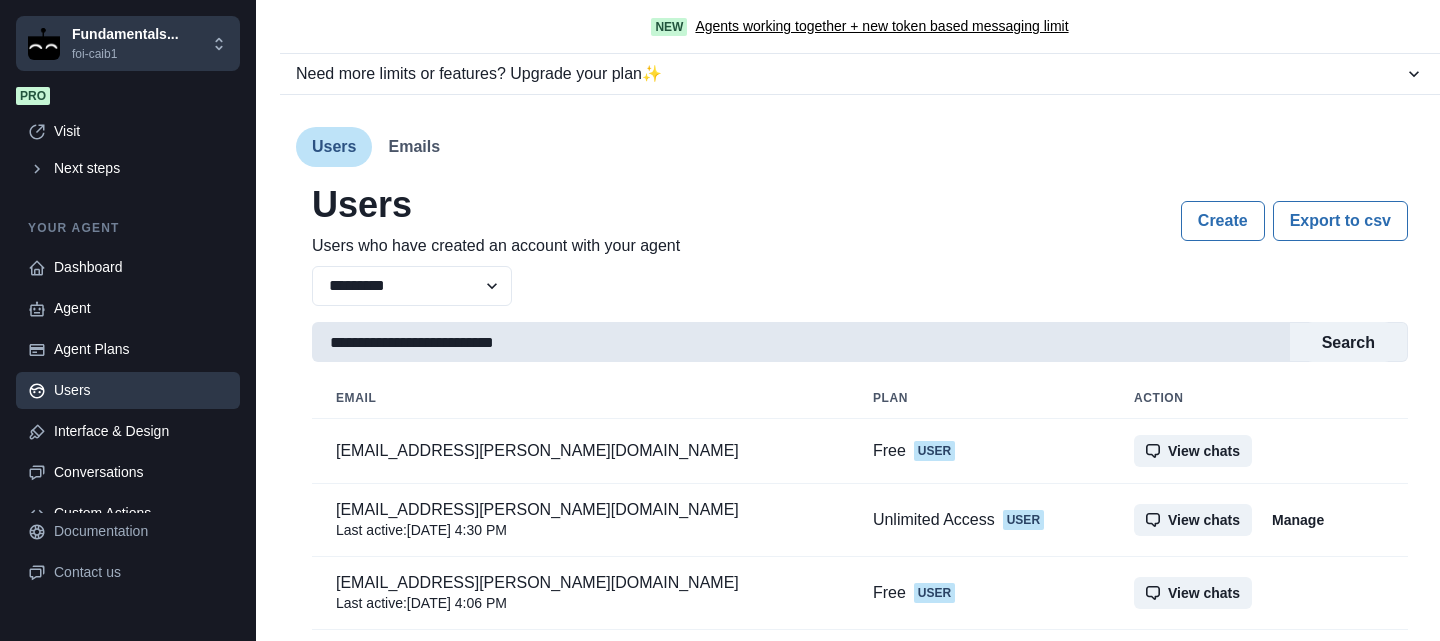 click on "**********" at bounding box center (801, 342) 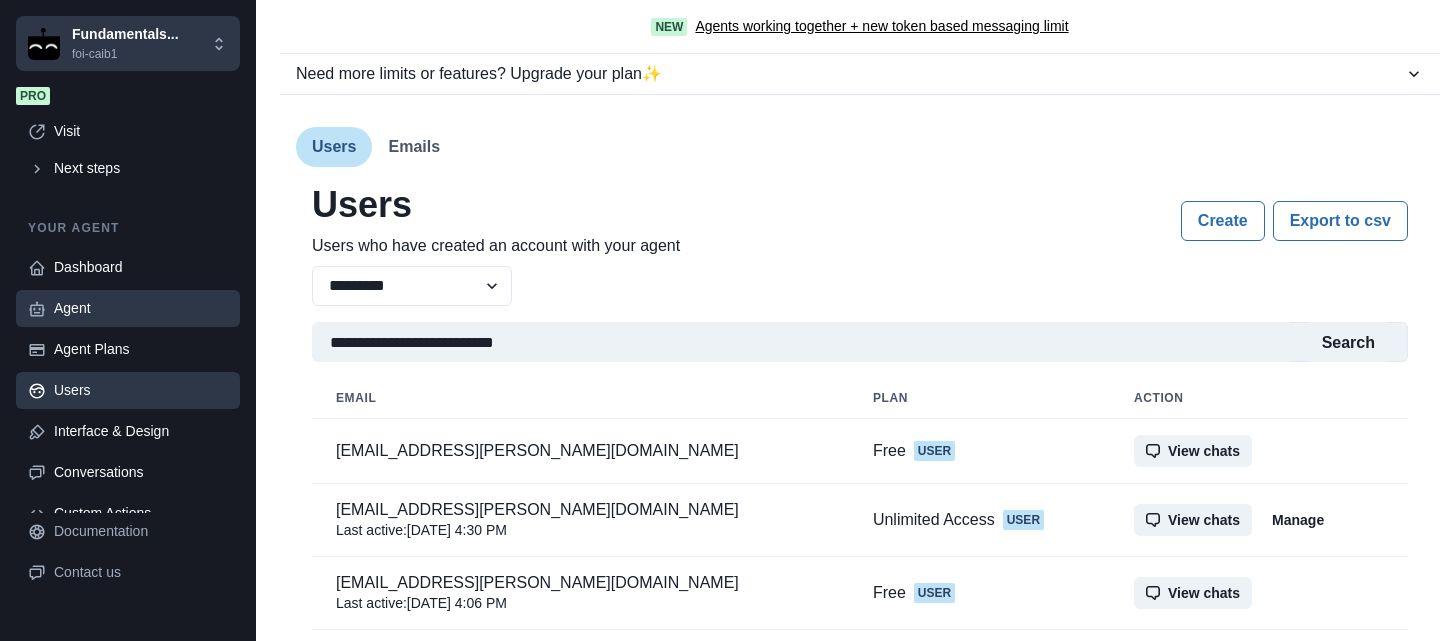 drag, startPoint x: 949, startPoint y: 342, endPoint x: 83, endPoint y: 326, distance: 866.14777 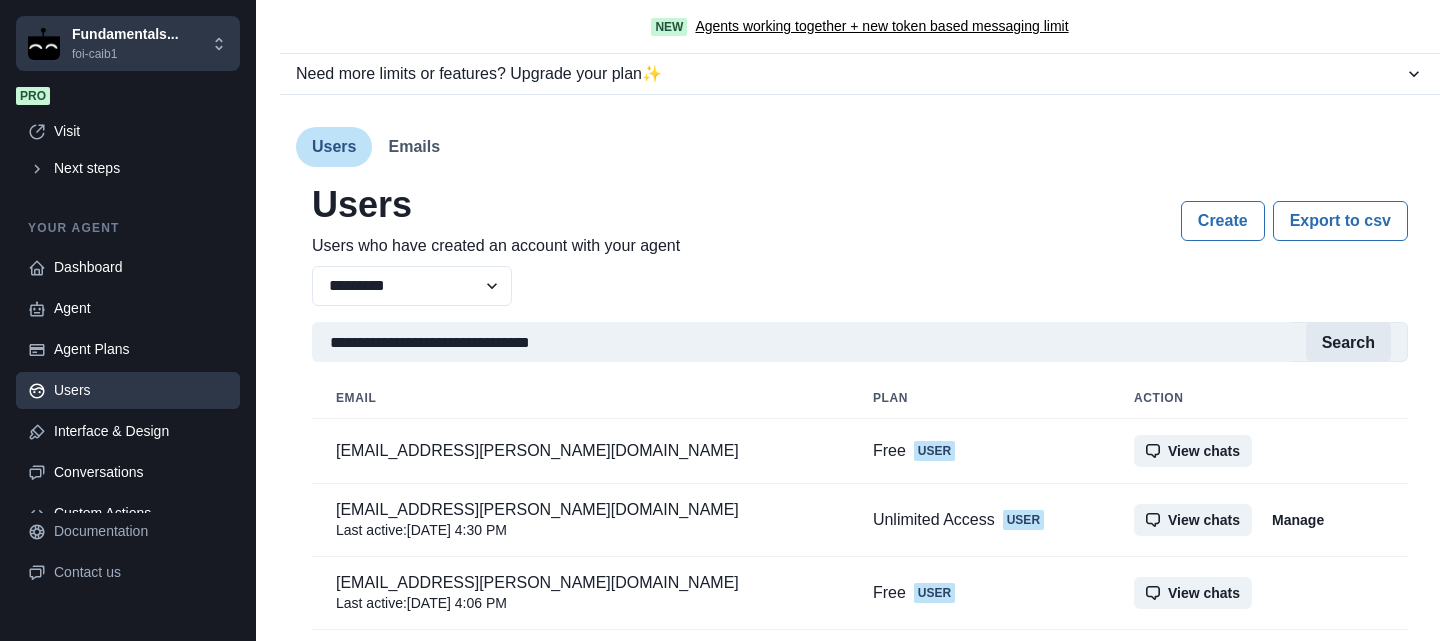 type on "**********" 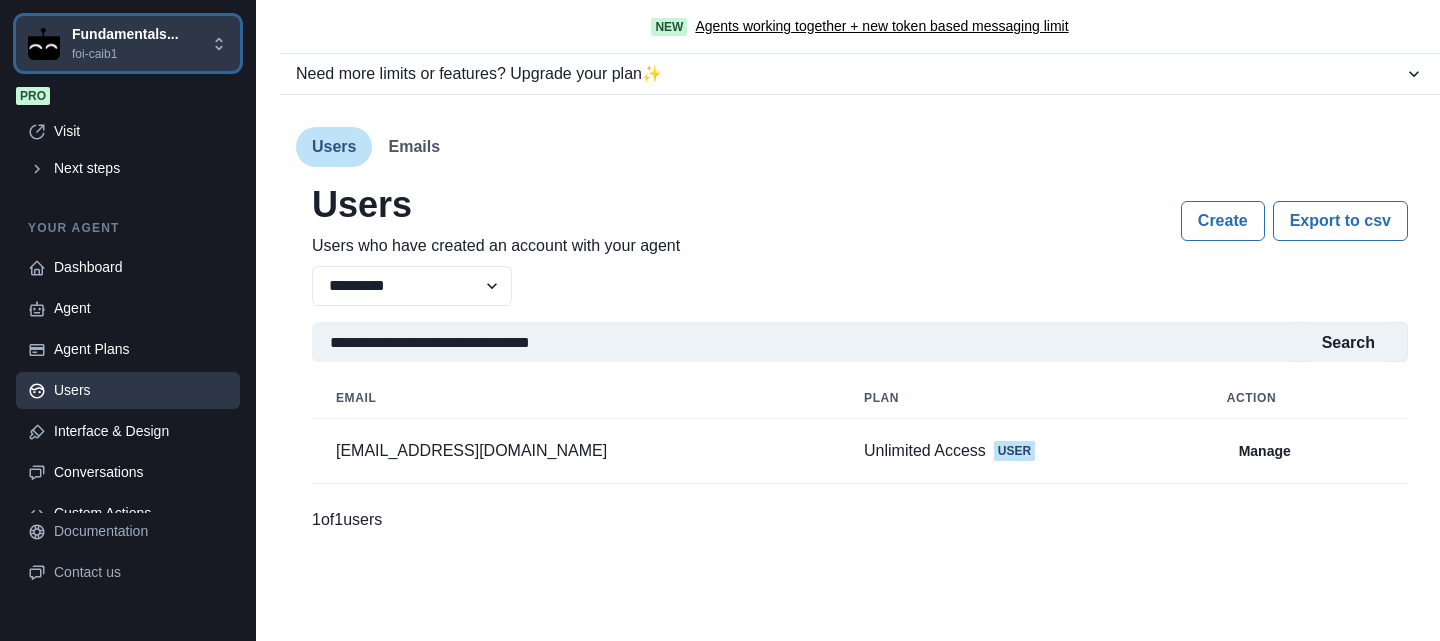 click on "foi-caib1" at bounding box center [125, 54] 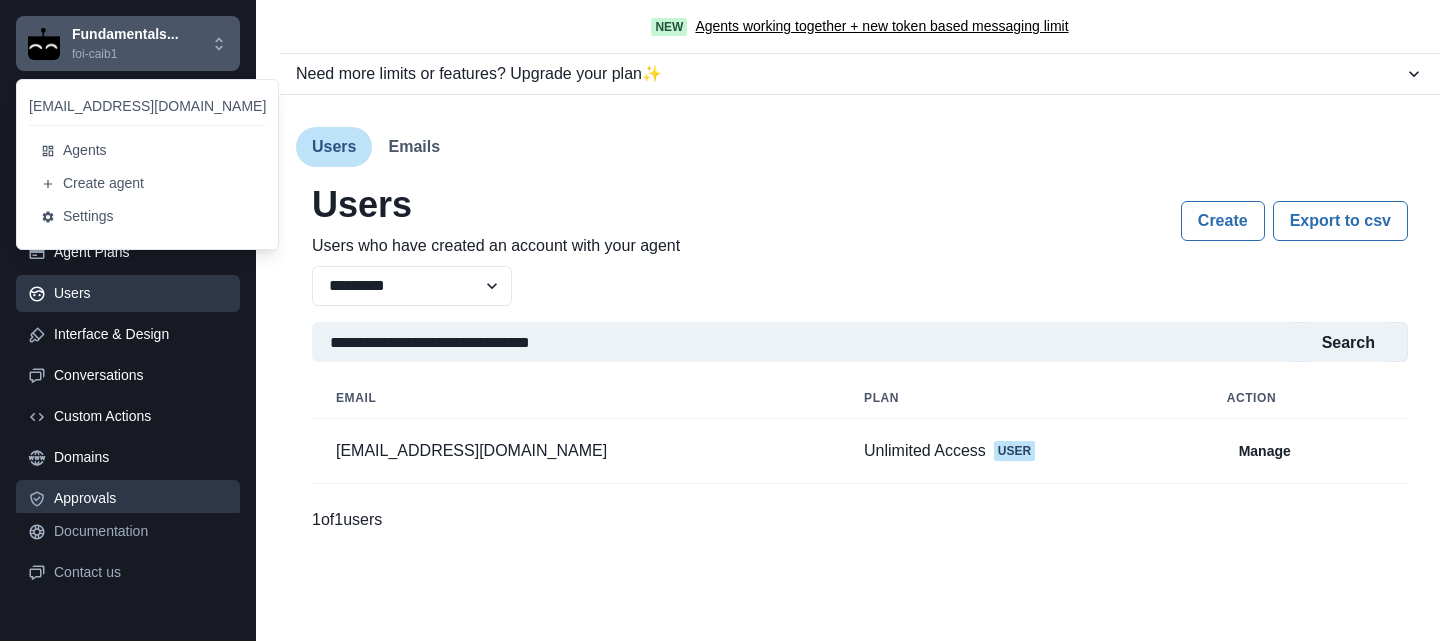 scroll, scrollTop: 101, scrollLeft: 0, axis: vertical 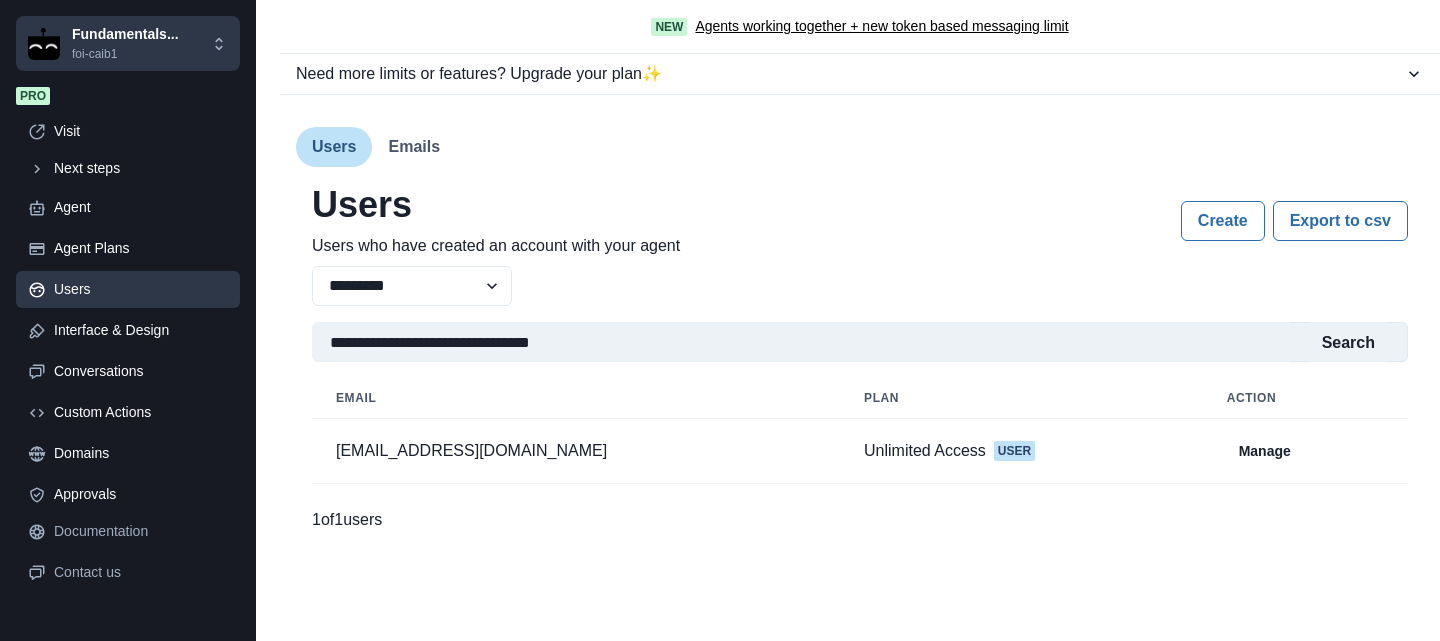 click on "**********" at bounding box center [860, 337] 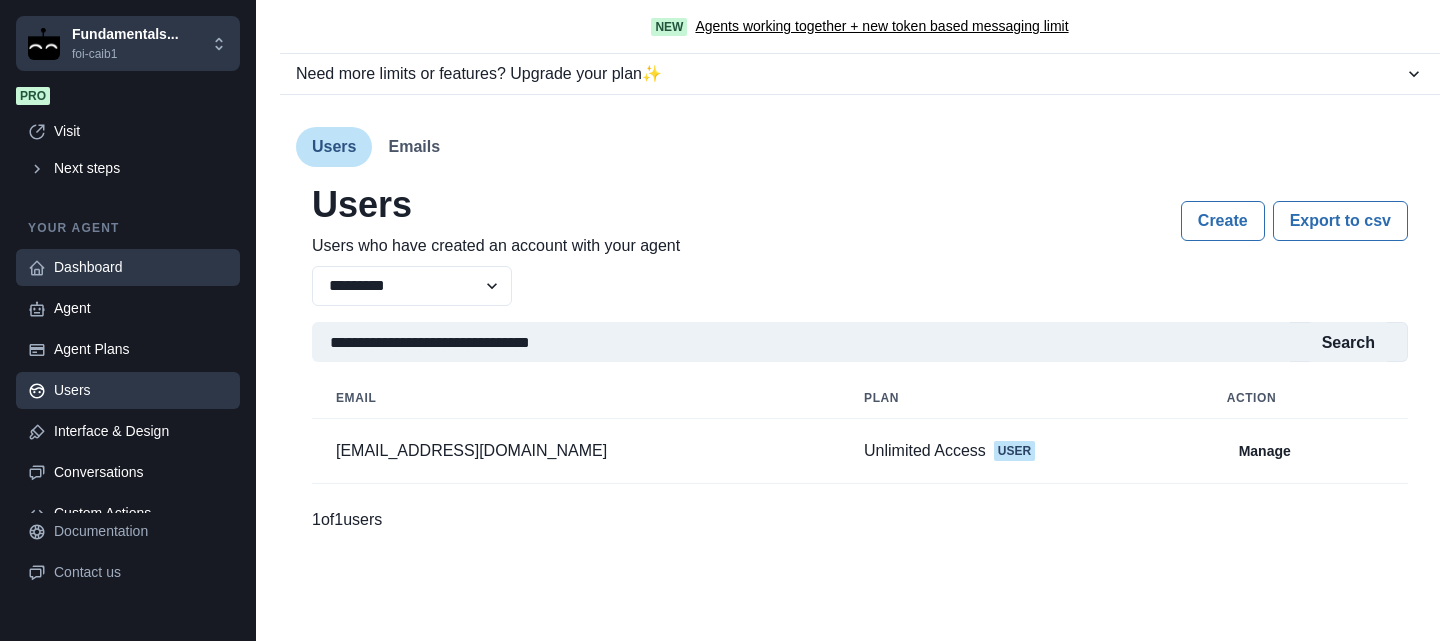 click on "Dashboard" at bounding box center (141, 267) 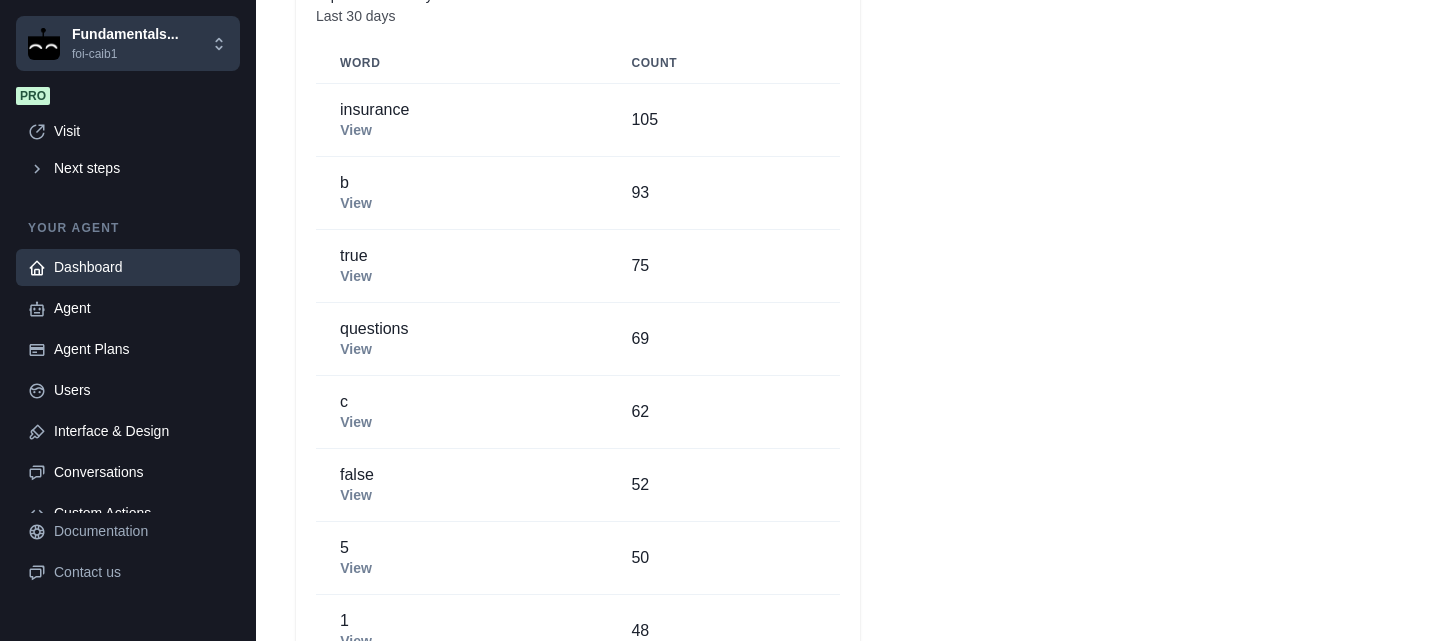 scroll, scrollTop: 1047, scrollLeft: 0, axis: vertical 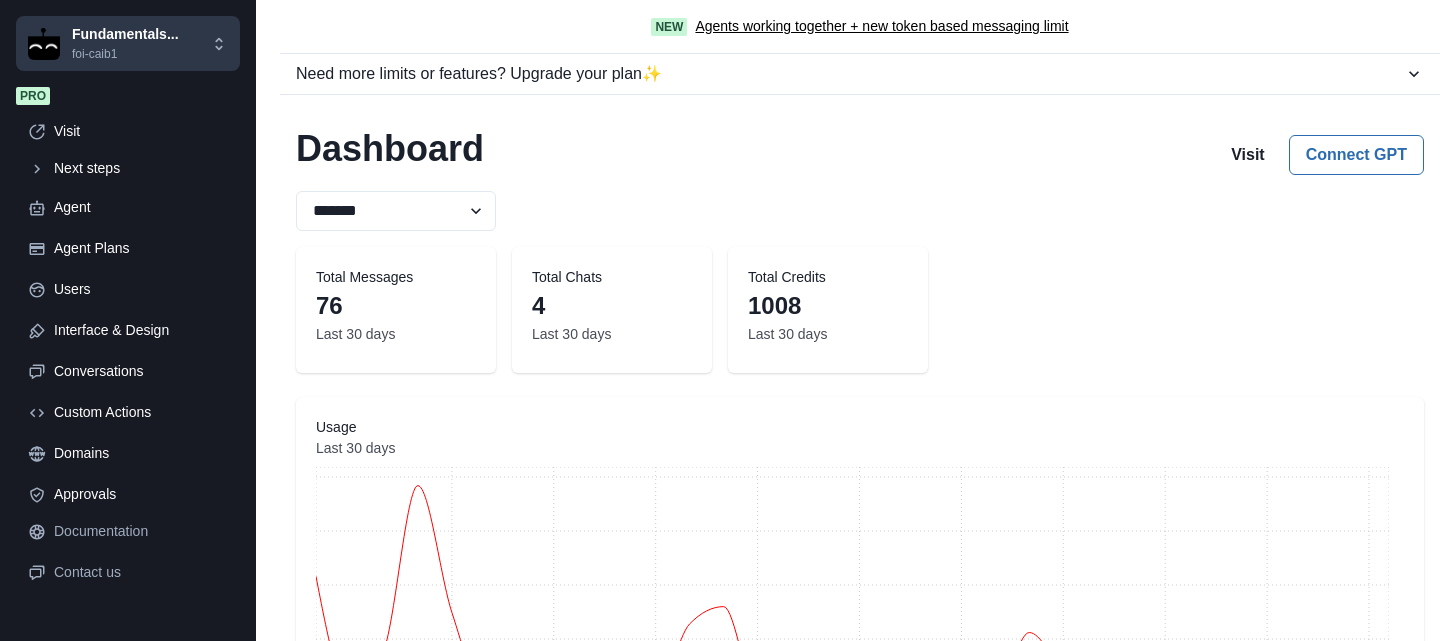 click on "Users" at bounding box center (128, 289) 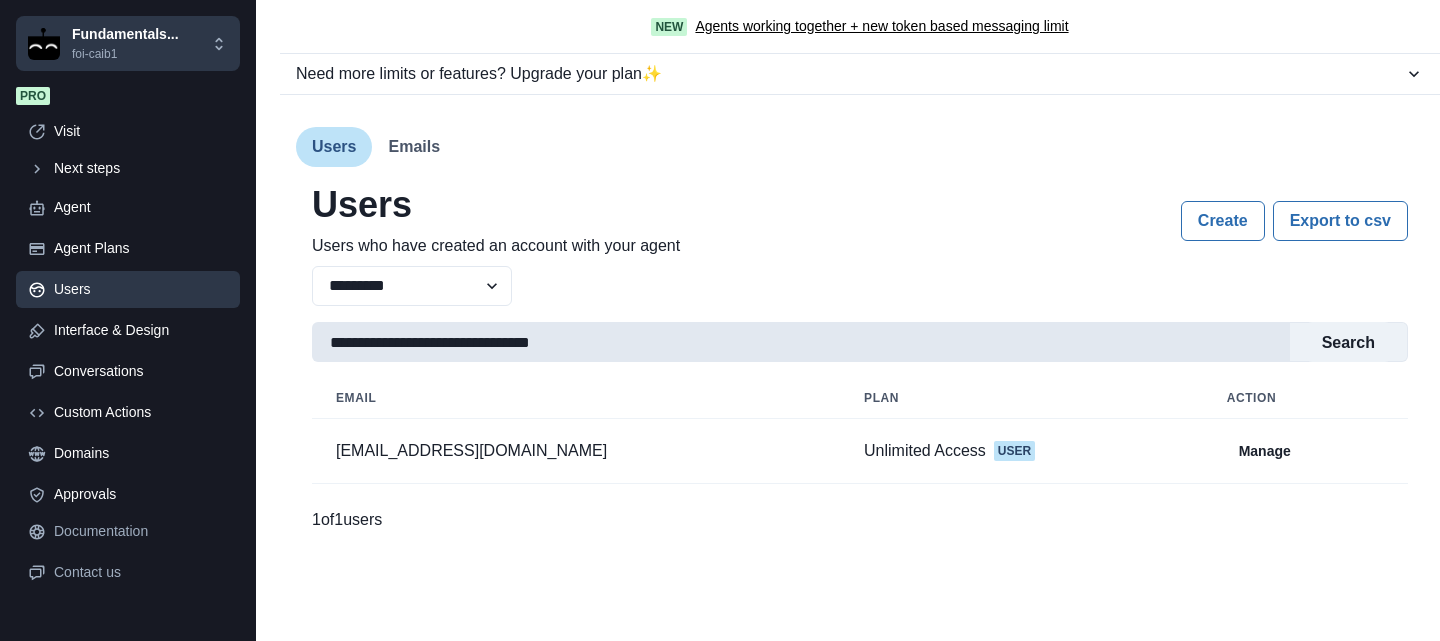 click on "**********" at bounding box center (801, 342) 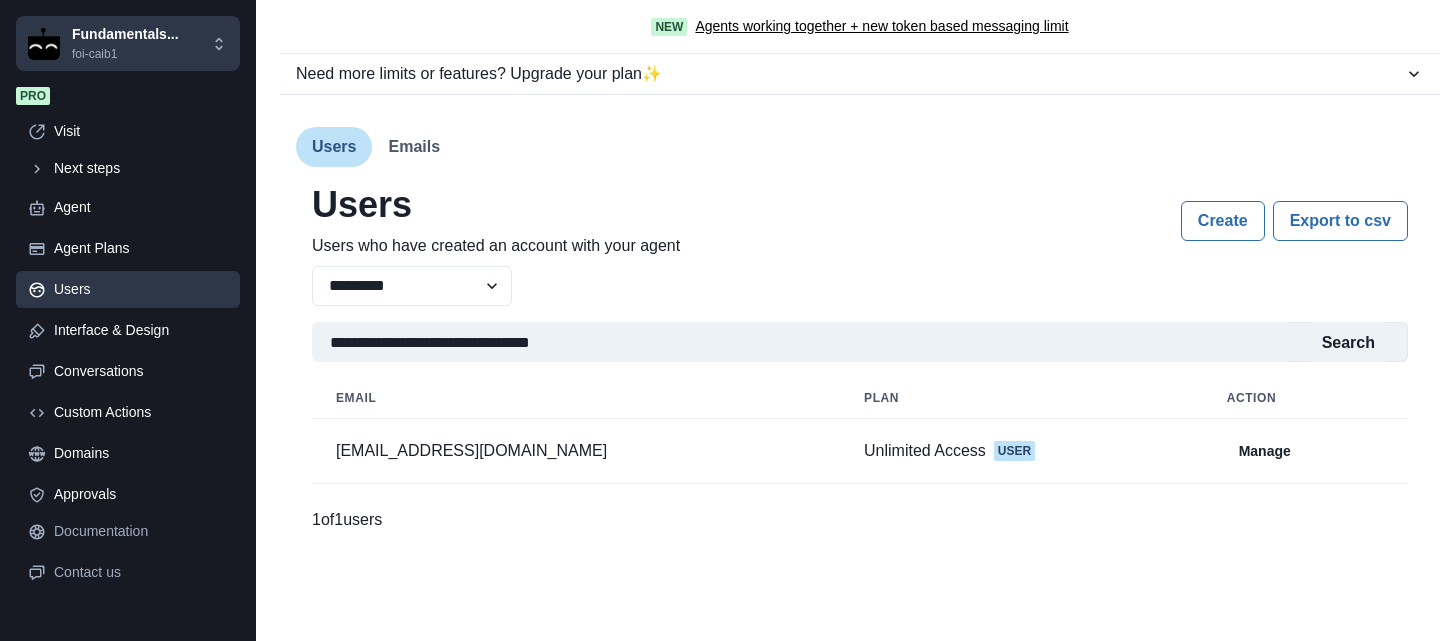 click on "Manage" at bounding box center (1265, 451) 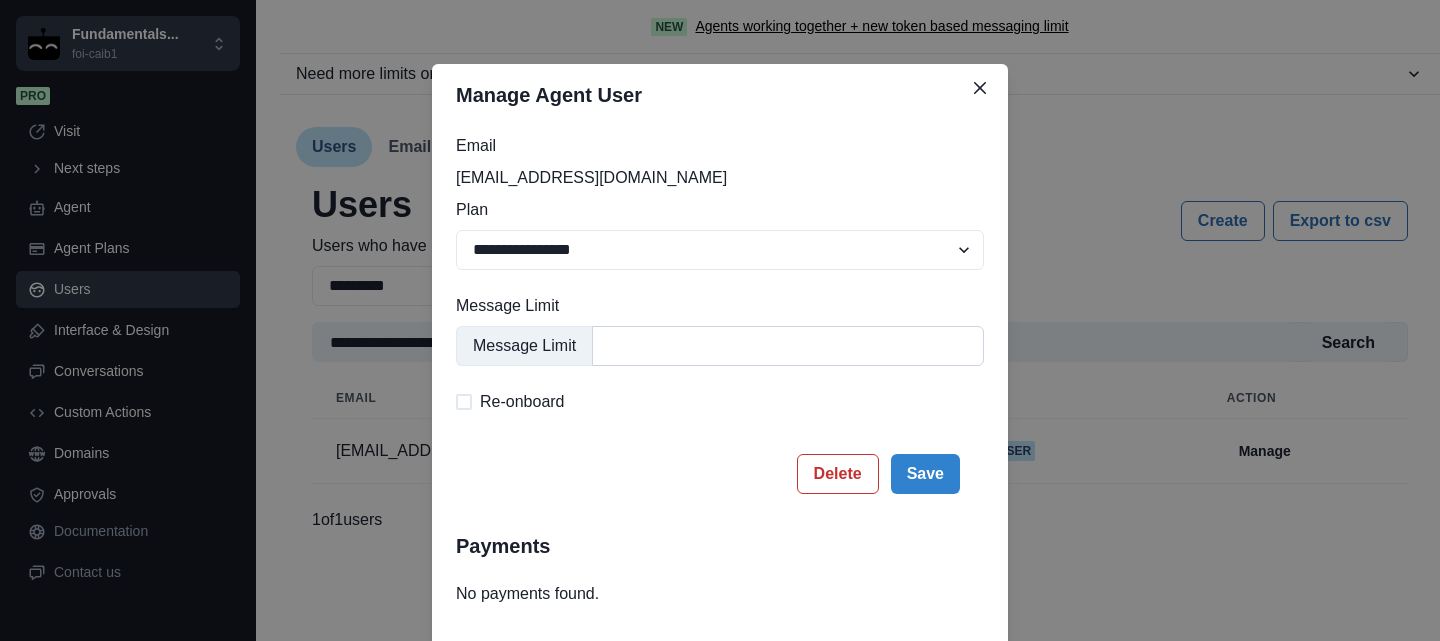 click on "*" at bounding box center (788, 346) 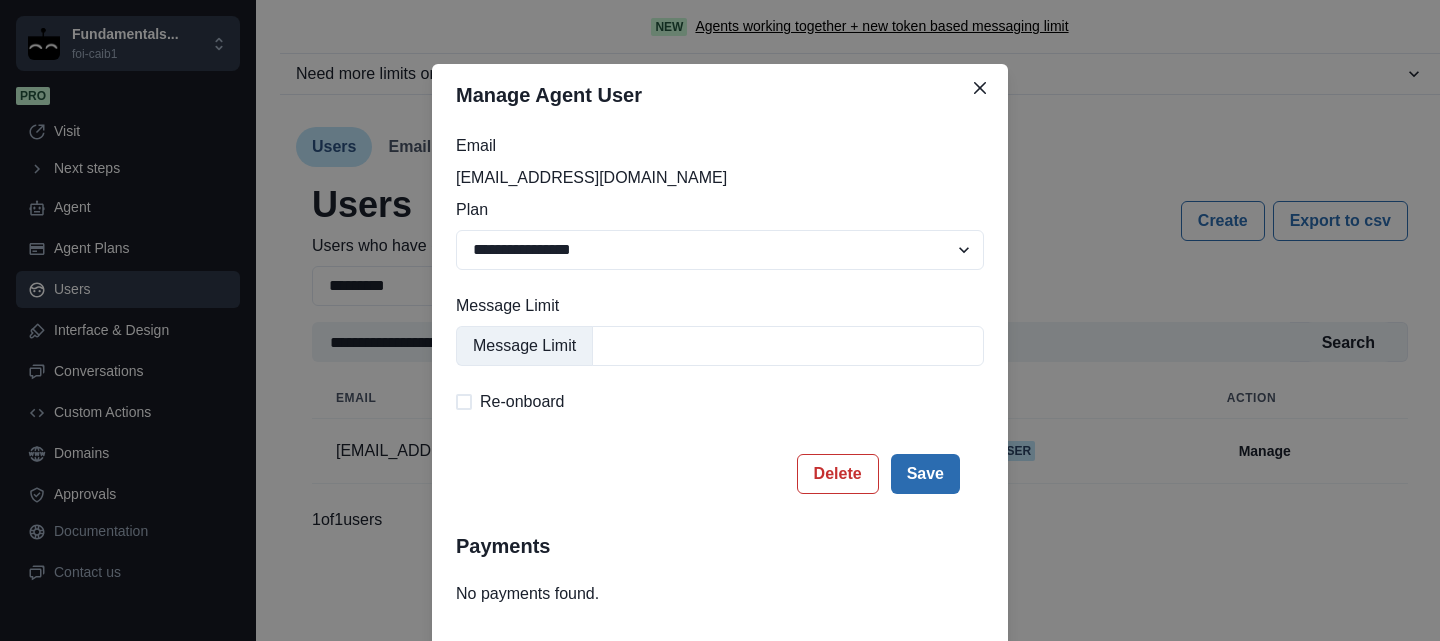 type on "*****" 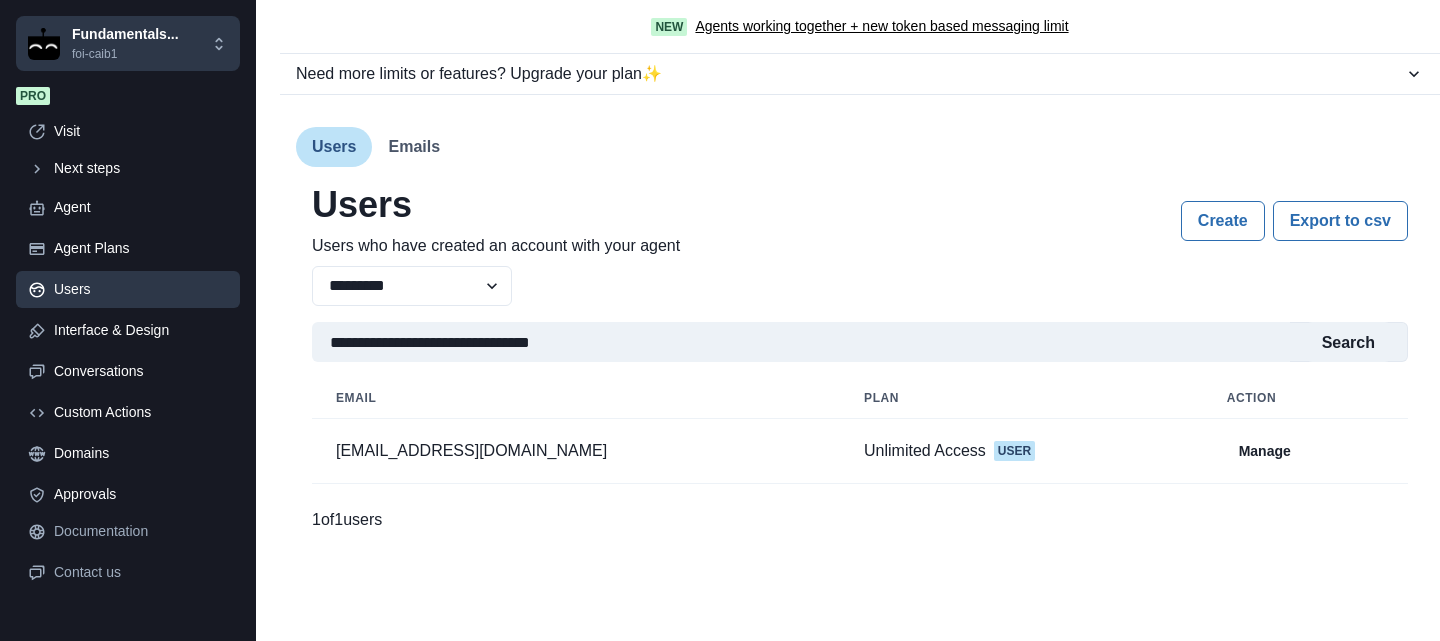 click on "Manage" at bounding box center (1265, 451) 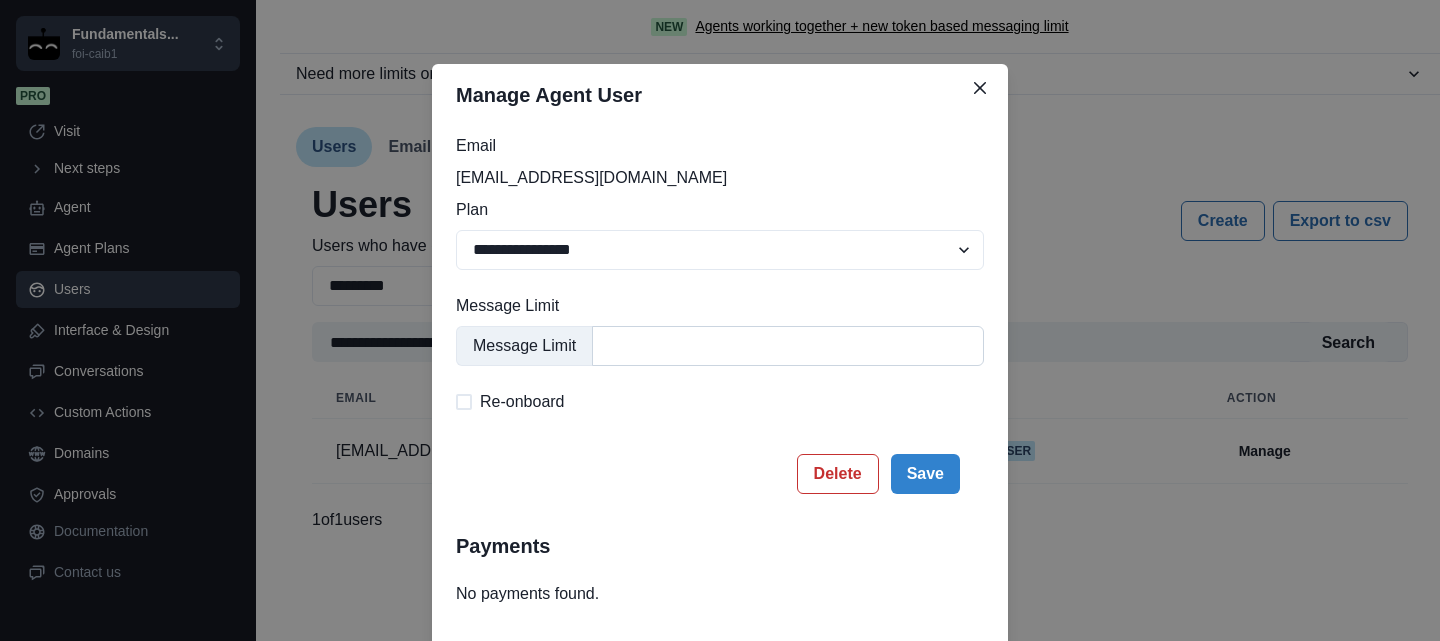 click on "*****" at bounding box center (788, 346) 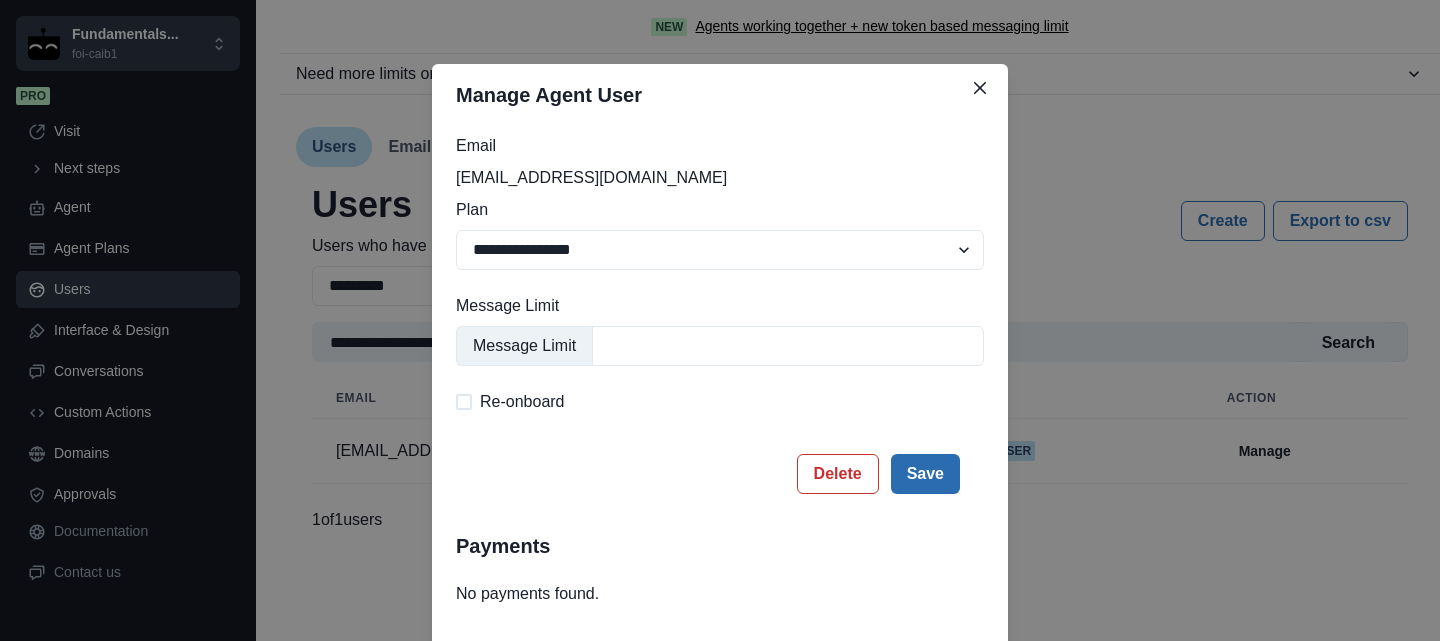 type on "******" 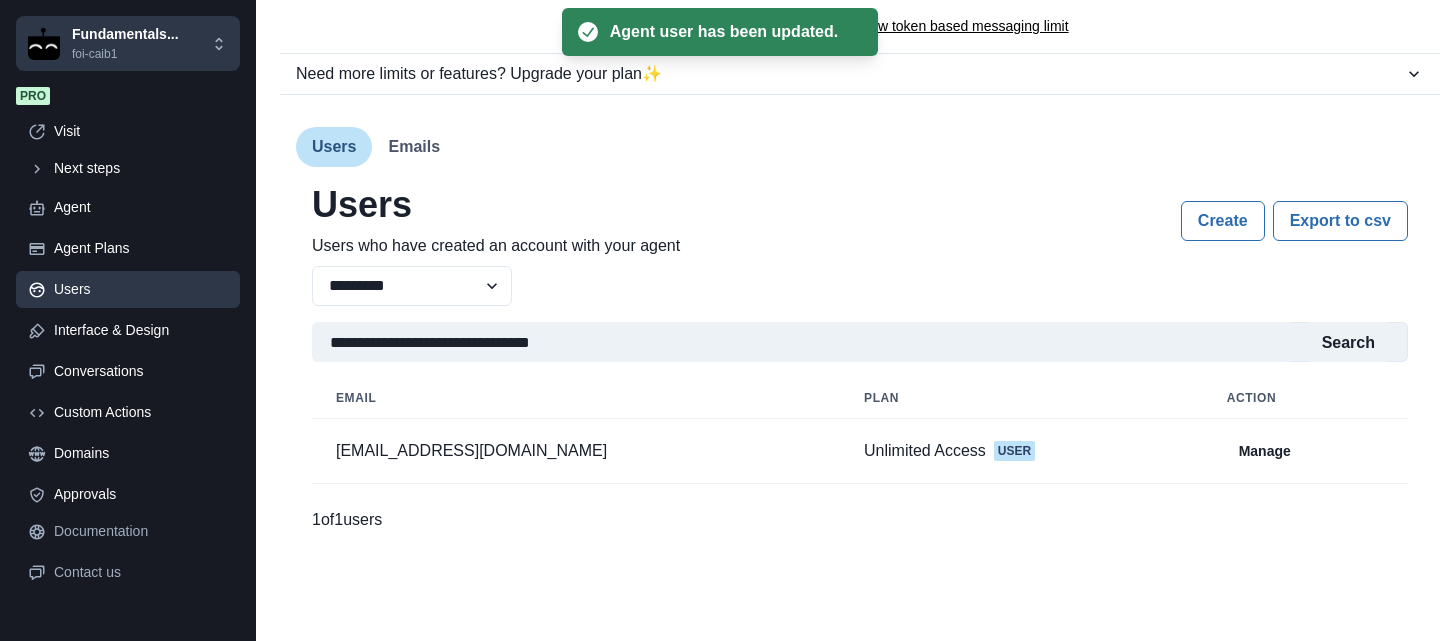 click on "**********" at bounding box center [860, 357] 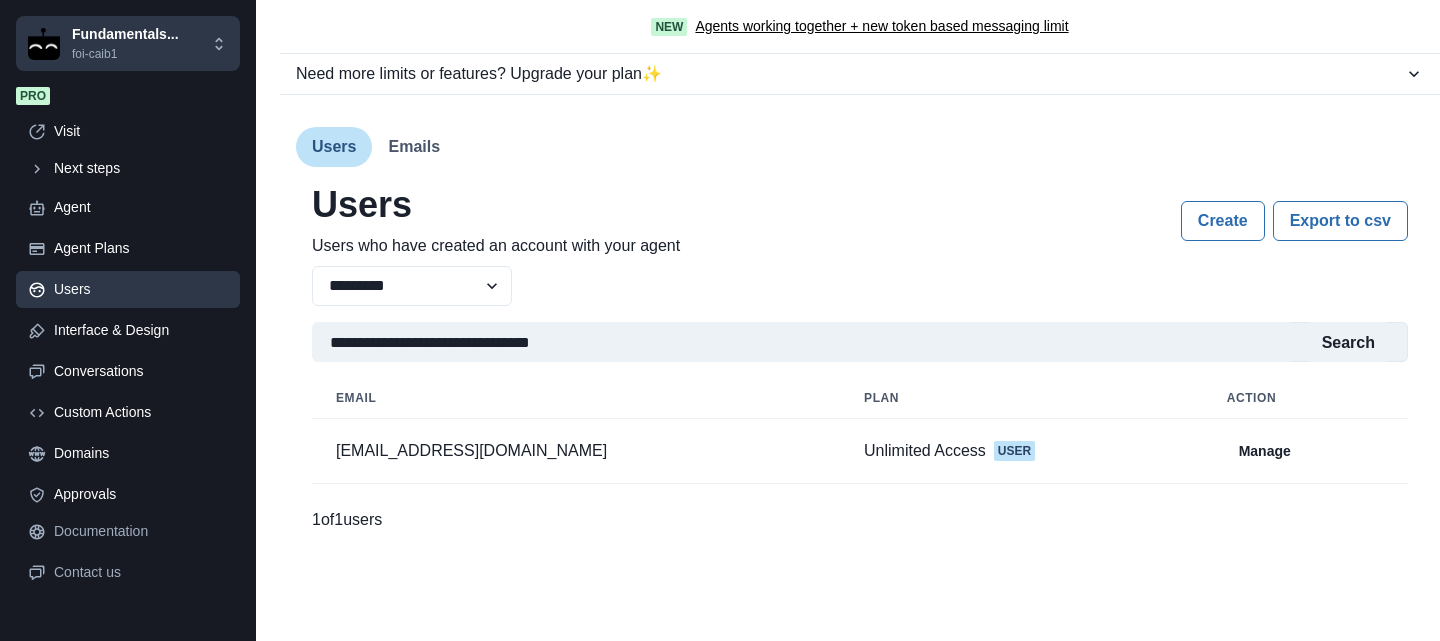 click on "Manage" at bounding box center [1265, 451] 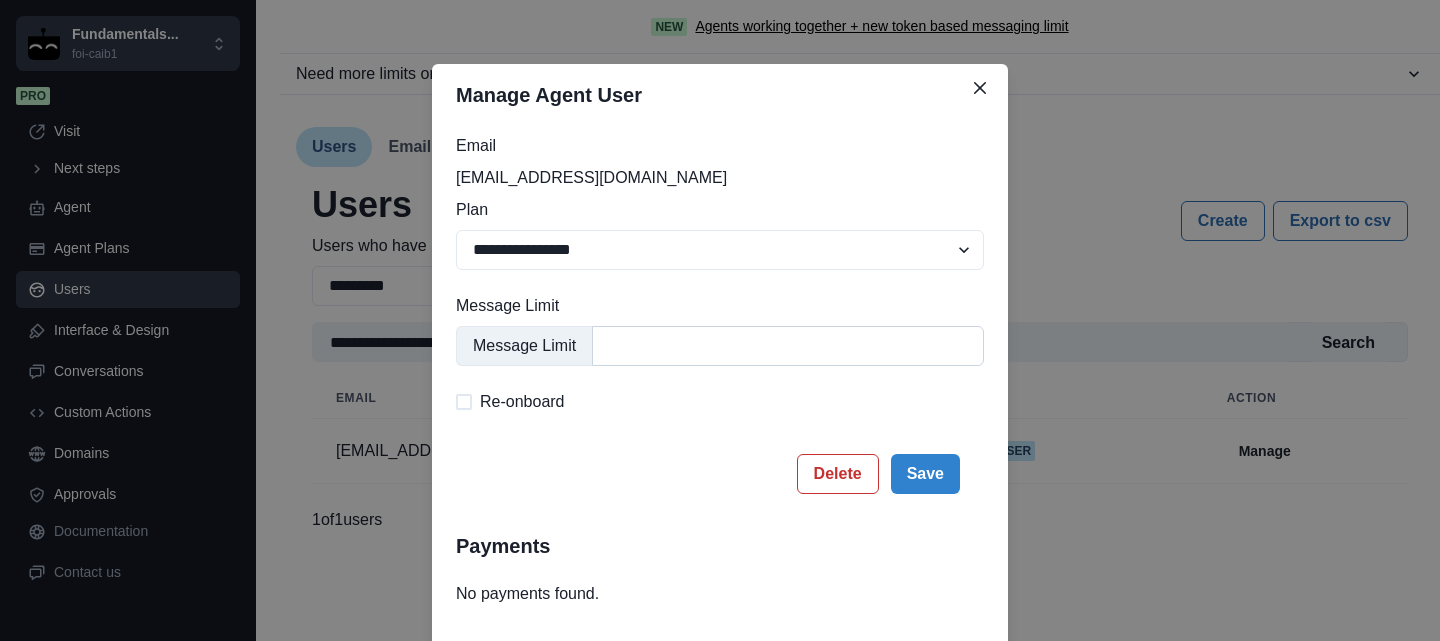 click on "******" at bounding box center (788, 346) 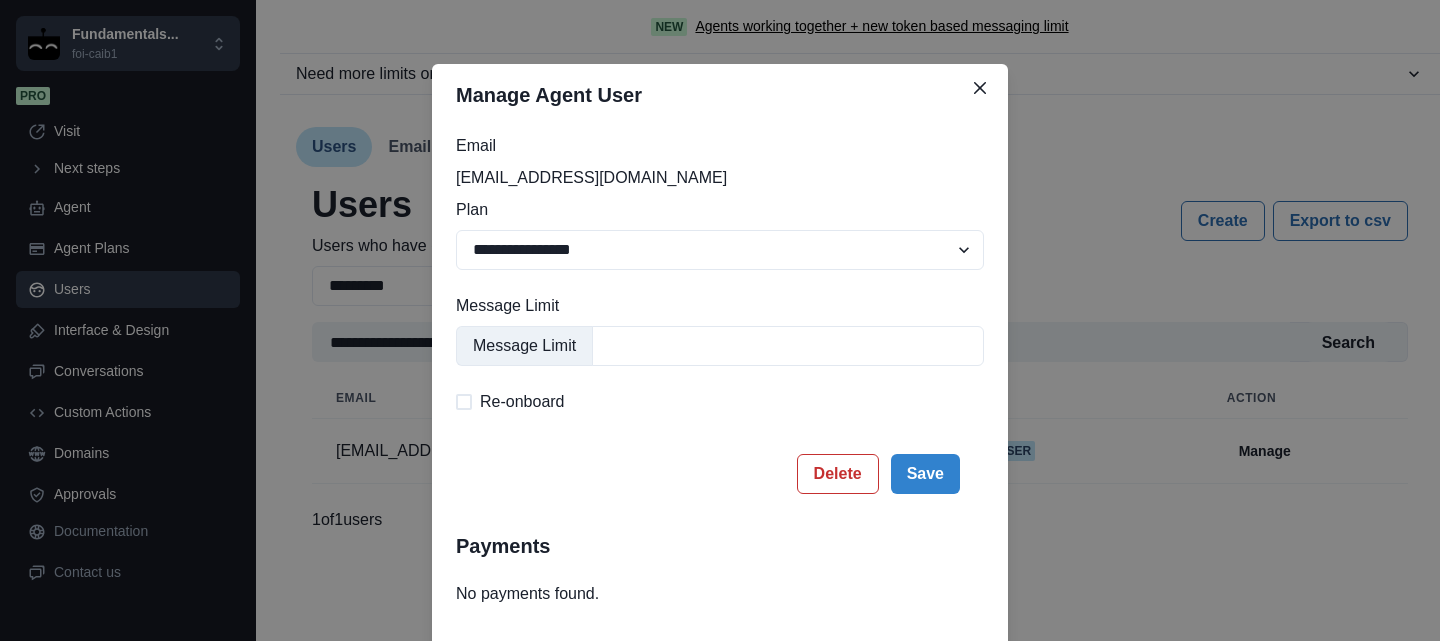 click on "**********" at bounding box center (720, 370) 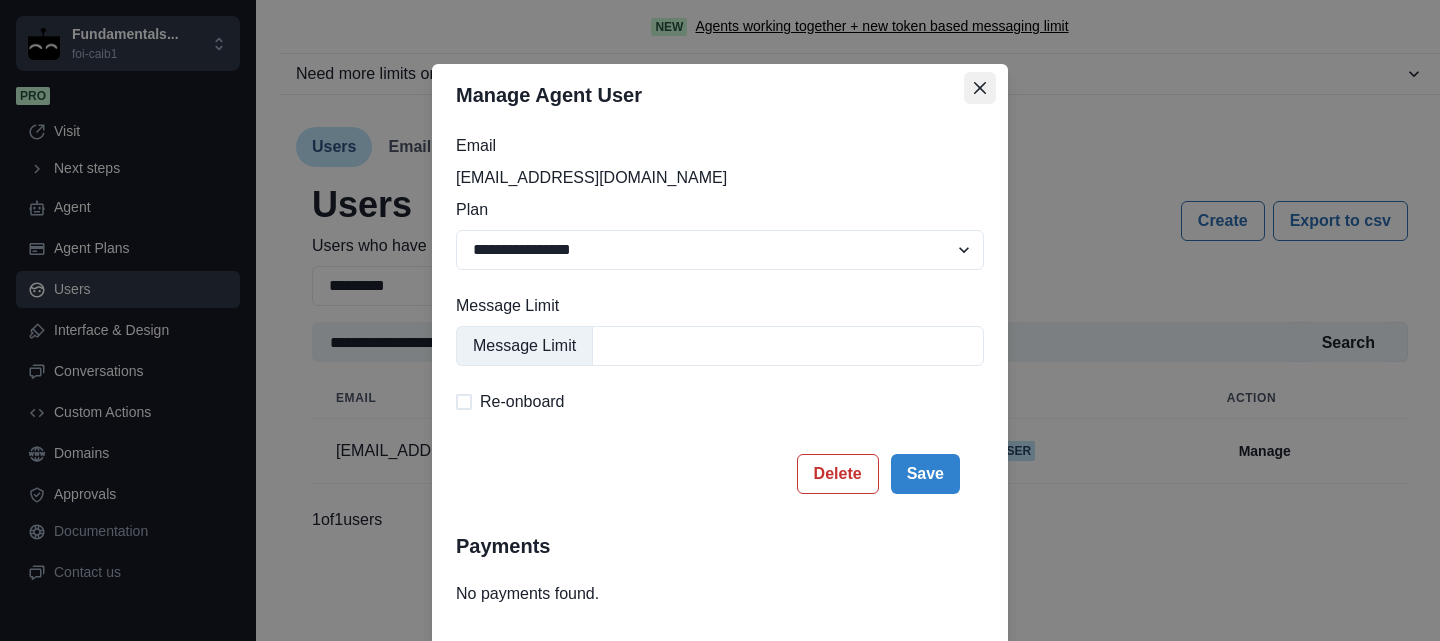 click 